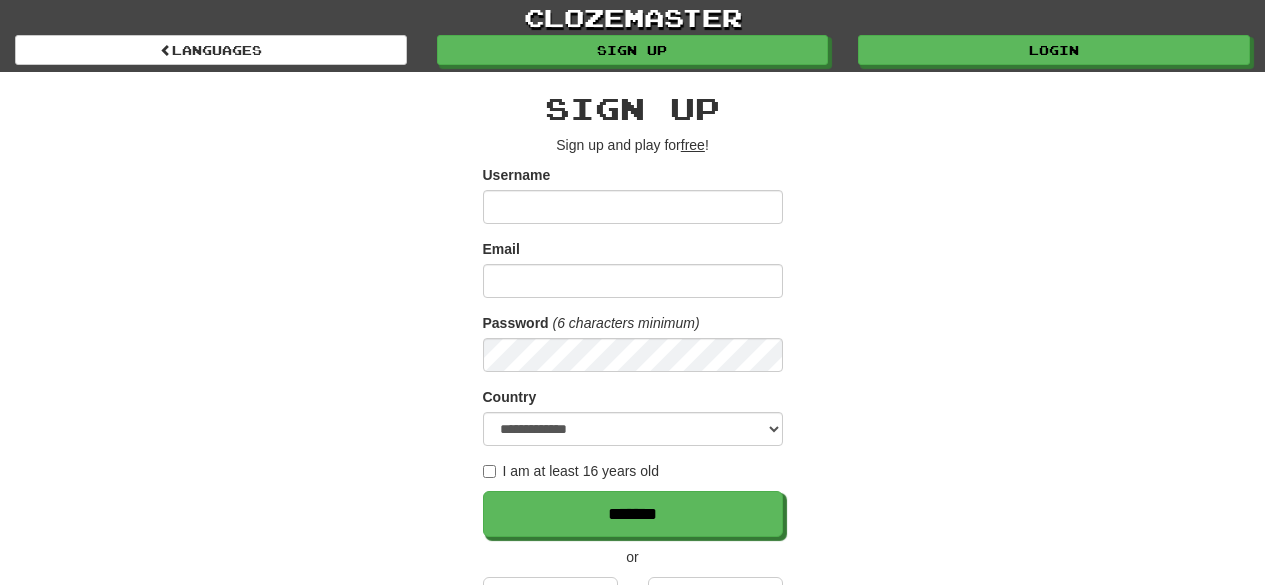 scroll, scrollTop: 0, scrollLeft: 0, axis: both 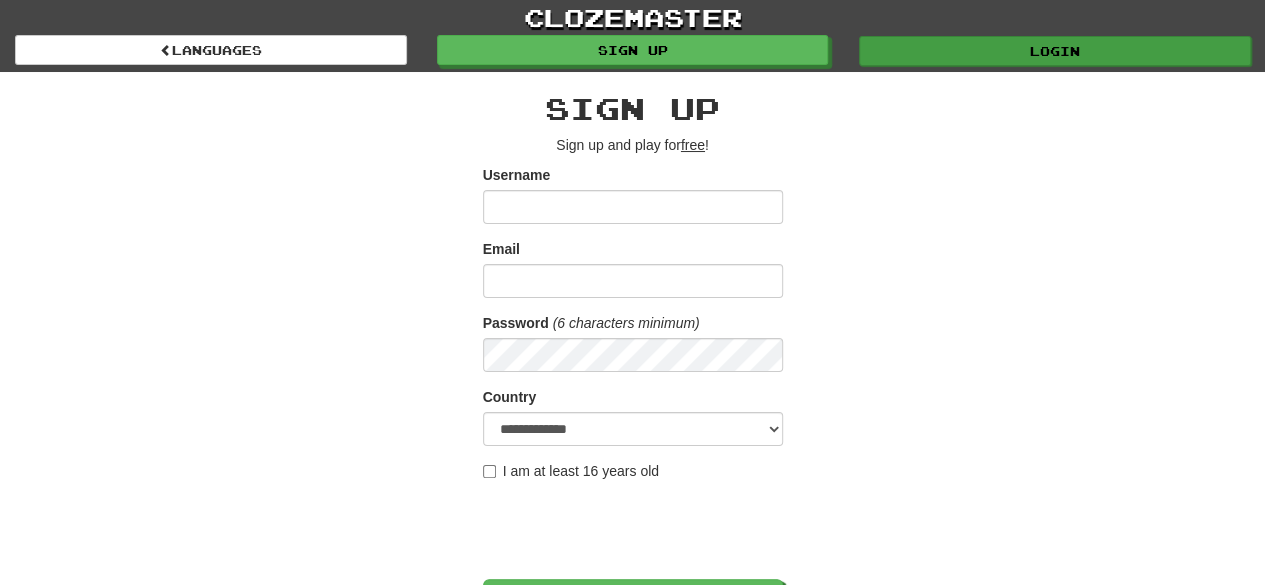 type on "******" 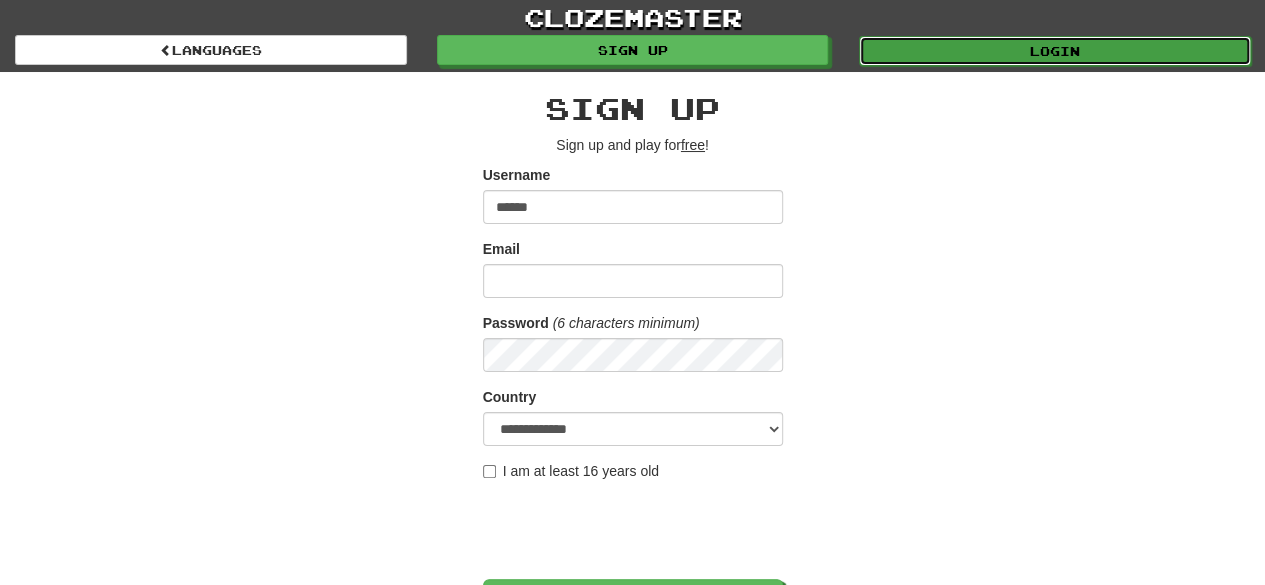 click on "Login" at bounding box center (1055, 51) 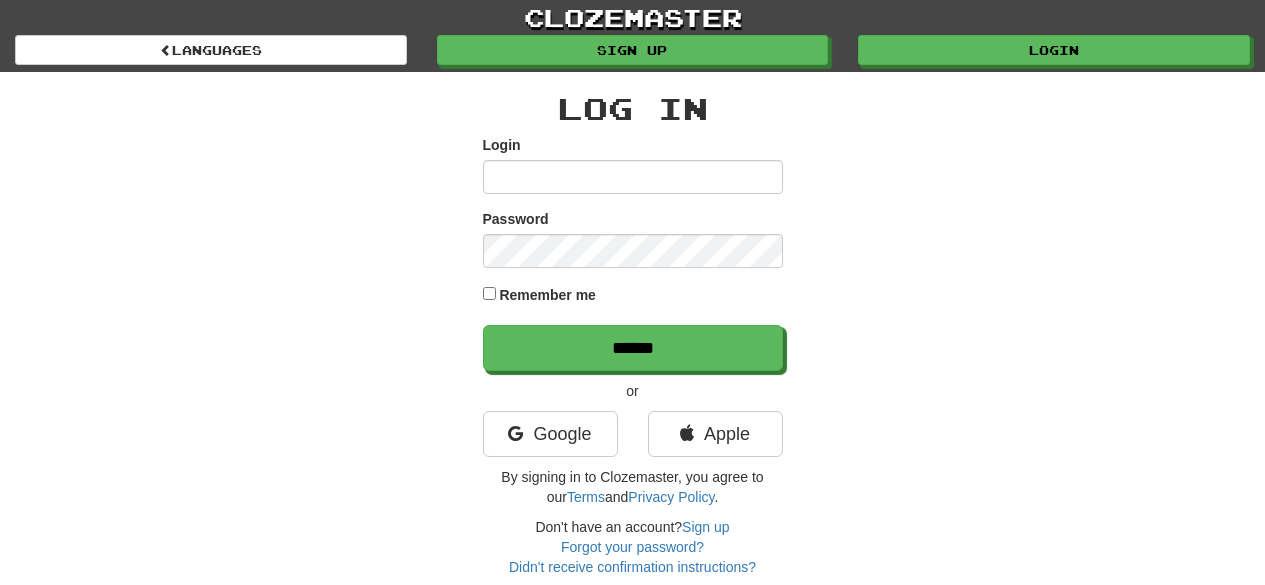 scroll, scrollTop: 0, scrollLeft: 0, axis: both 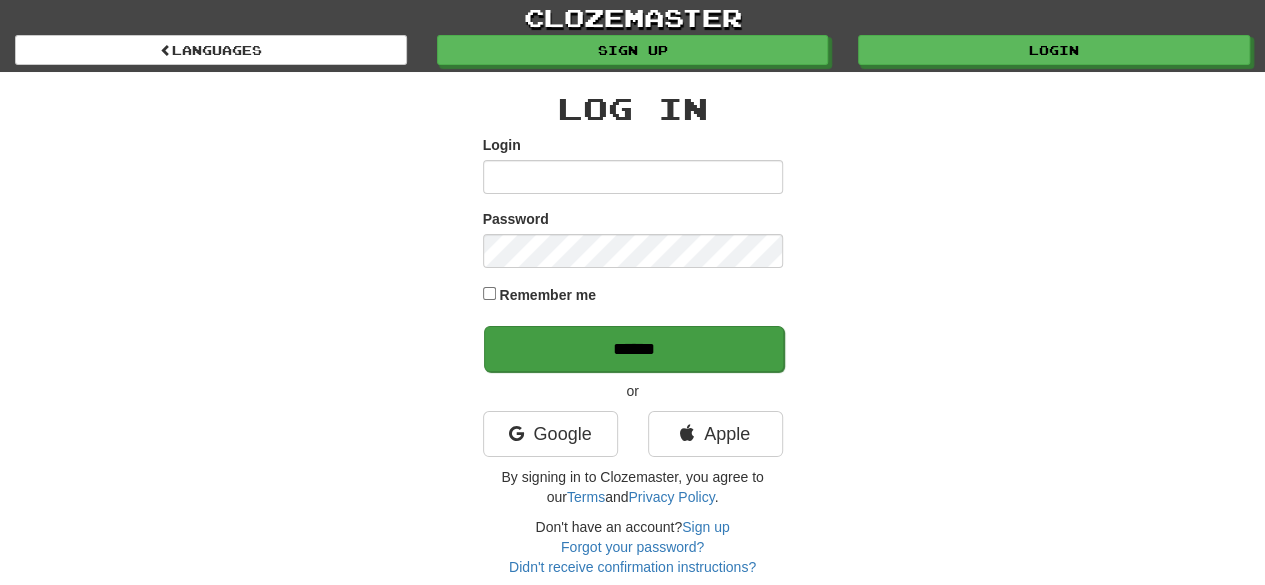type on "******" 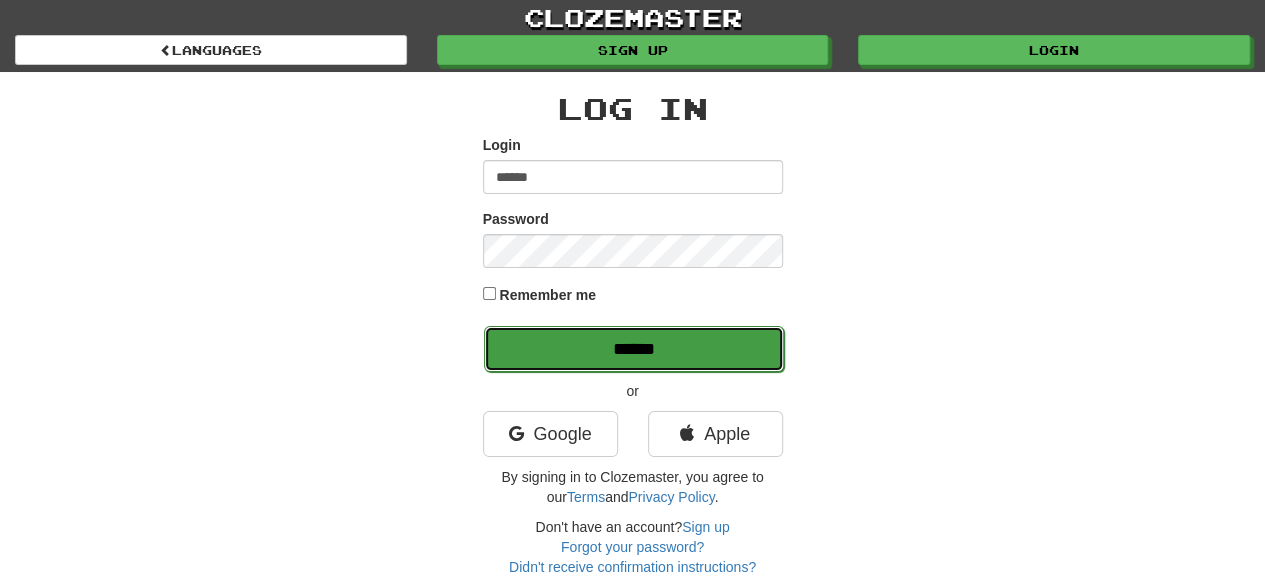 click on "******" at bounding box center (634, 349) 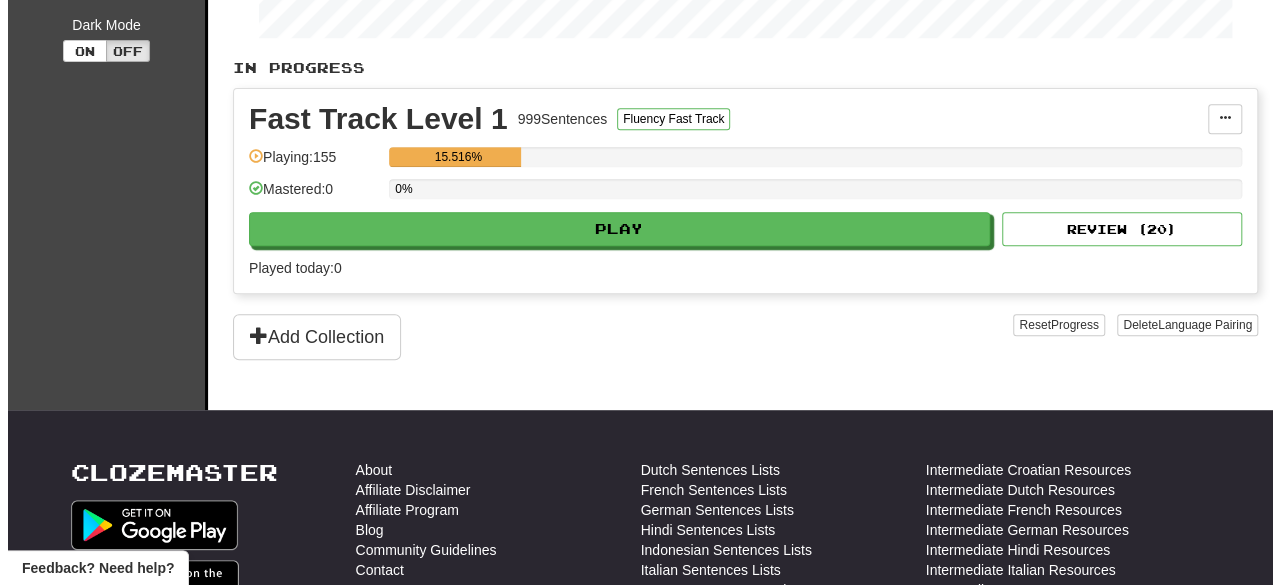scroll, scrollTop: 374, scrollLeft: 0, axis: vertical 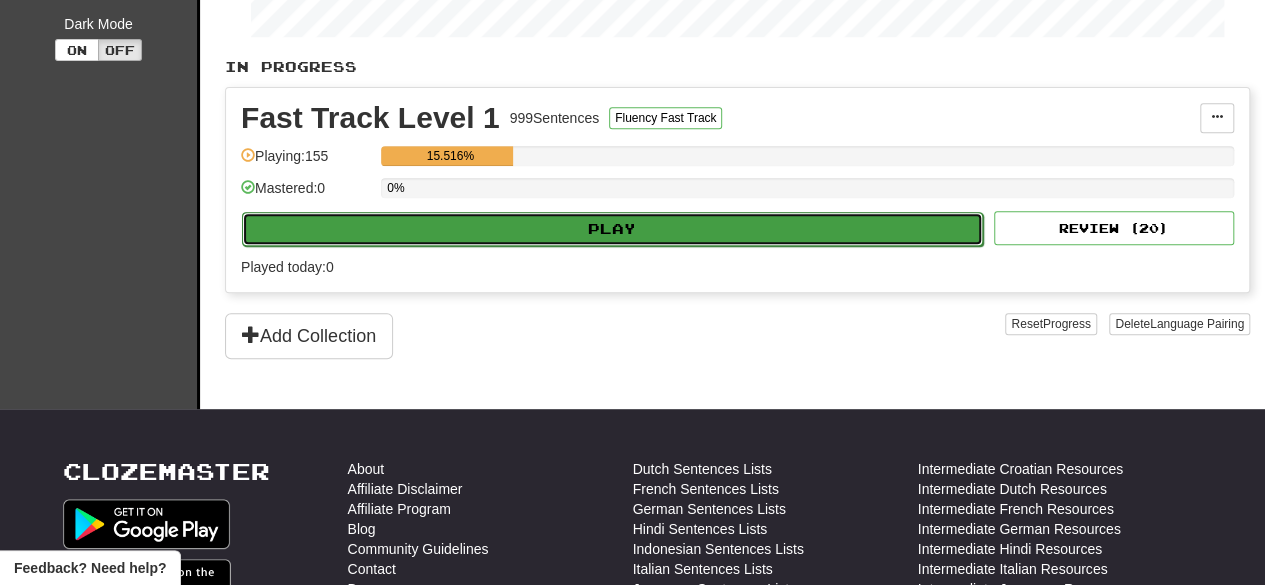 click on "Play" at bounding box center [612, 229] 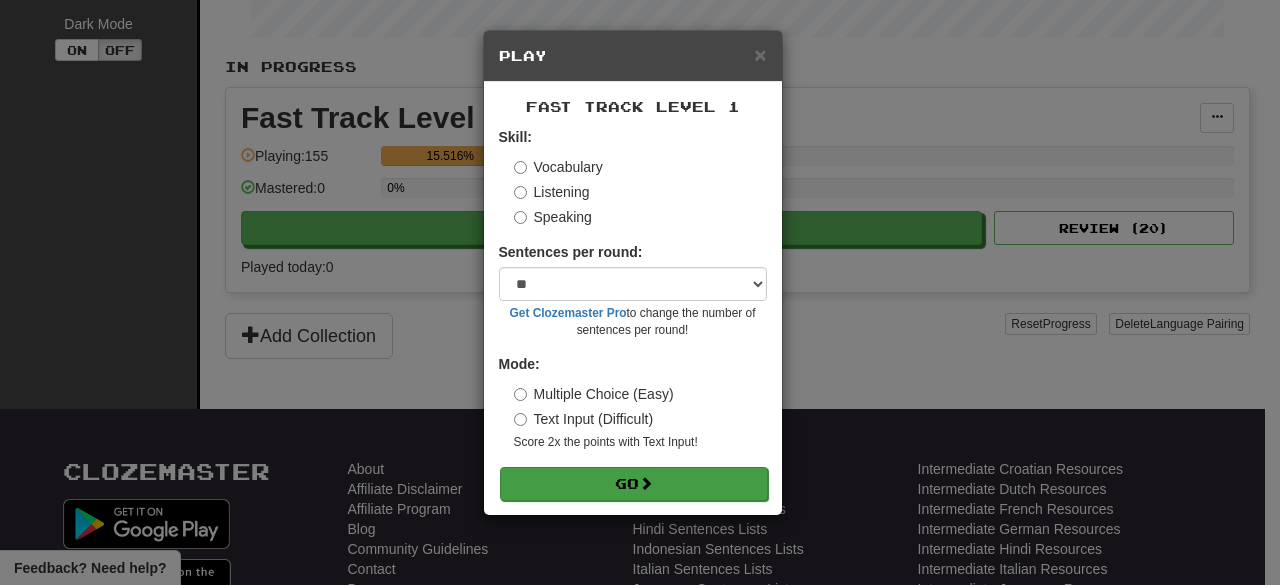 drag, startPoint x: 685, startPoint y: 501, endPoint x: 670, endPoint y: 487, distance: 20.518284 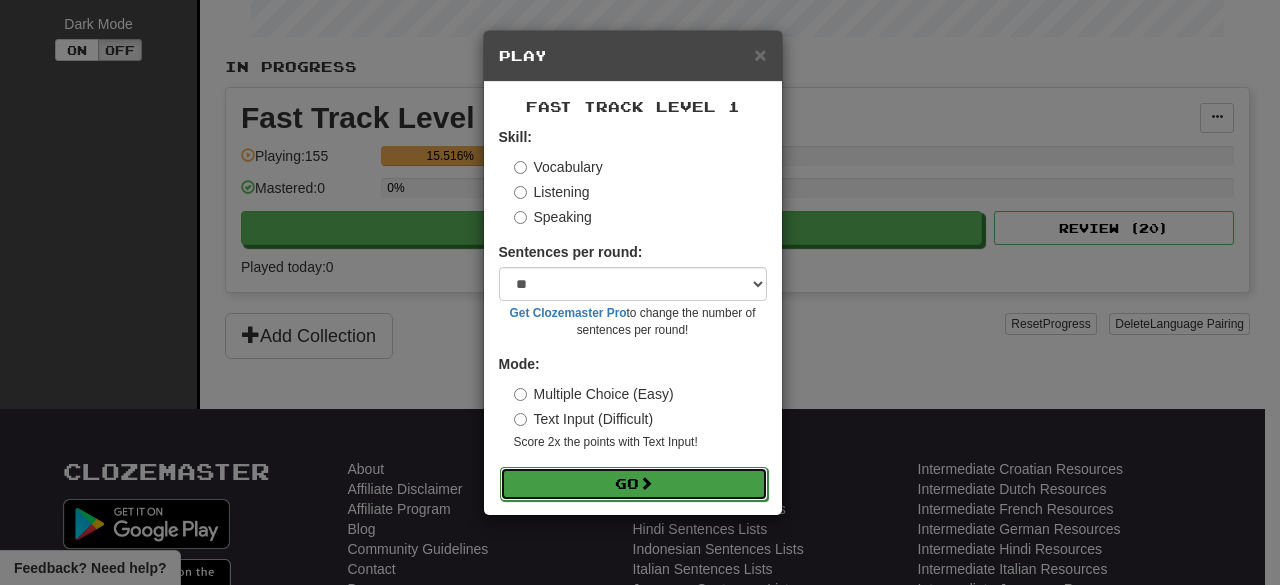 click on "Go" at bounding box center (634, 484) 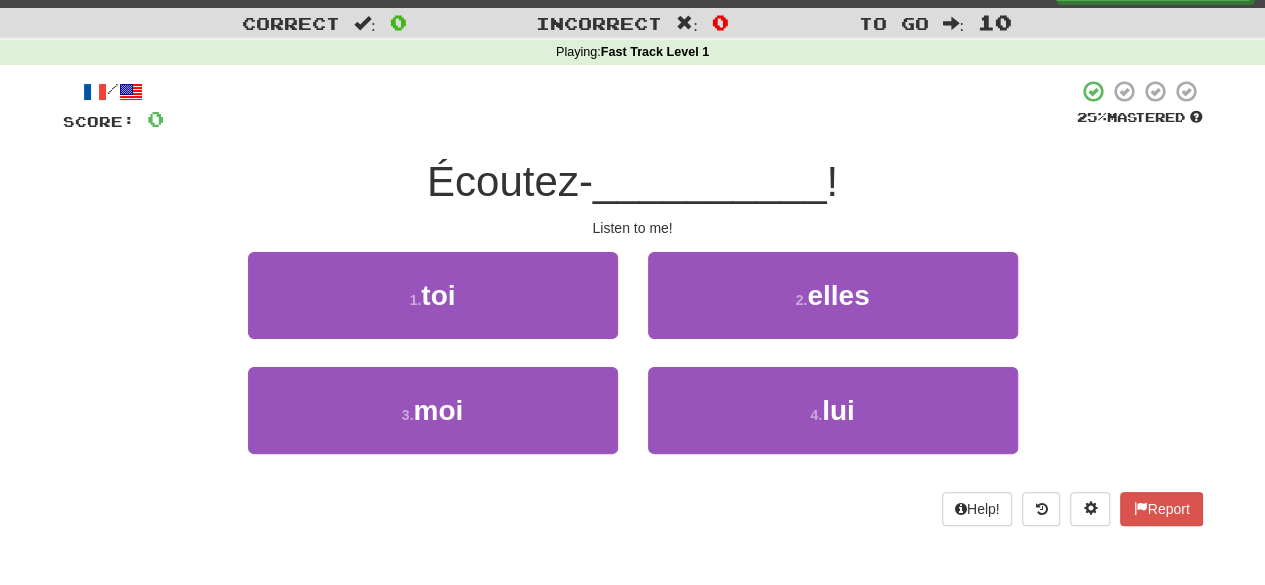 scroll, scrollTop: 44, scrollLeft: 0, axis: vertical 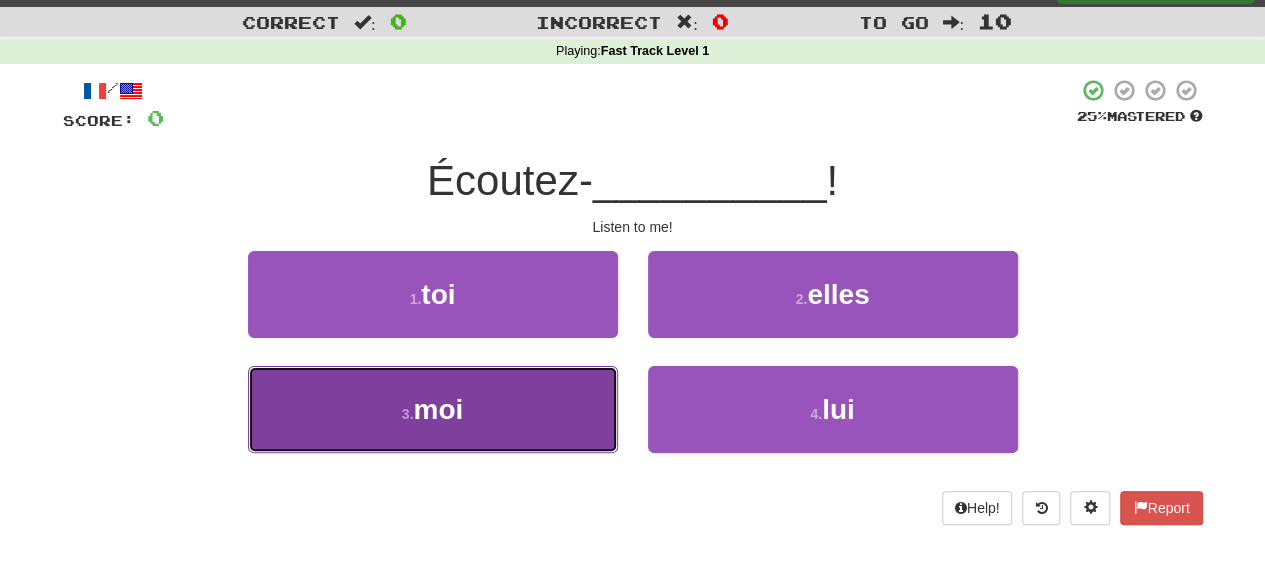 click on "3 .  moi" at bounding box center (433, 409) 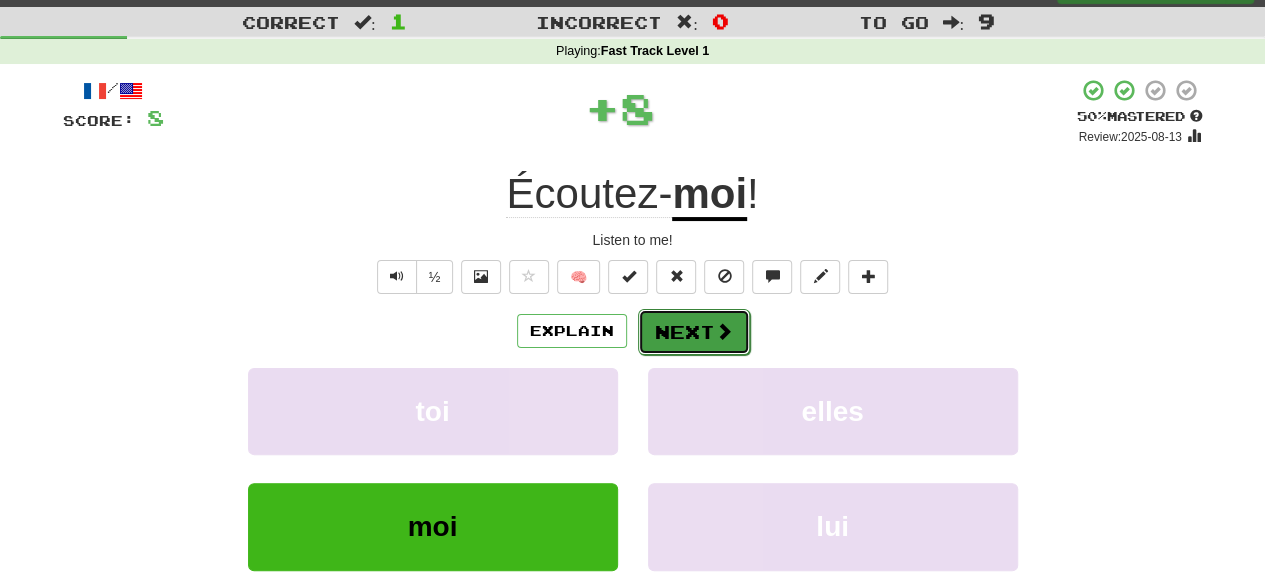 click on "Next" at bounding box center [694, 332] 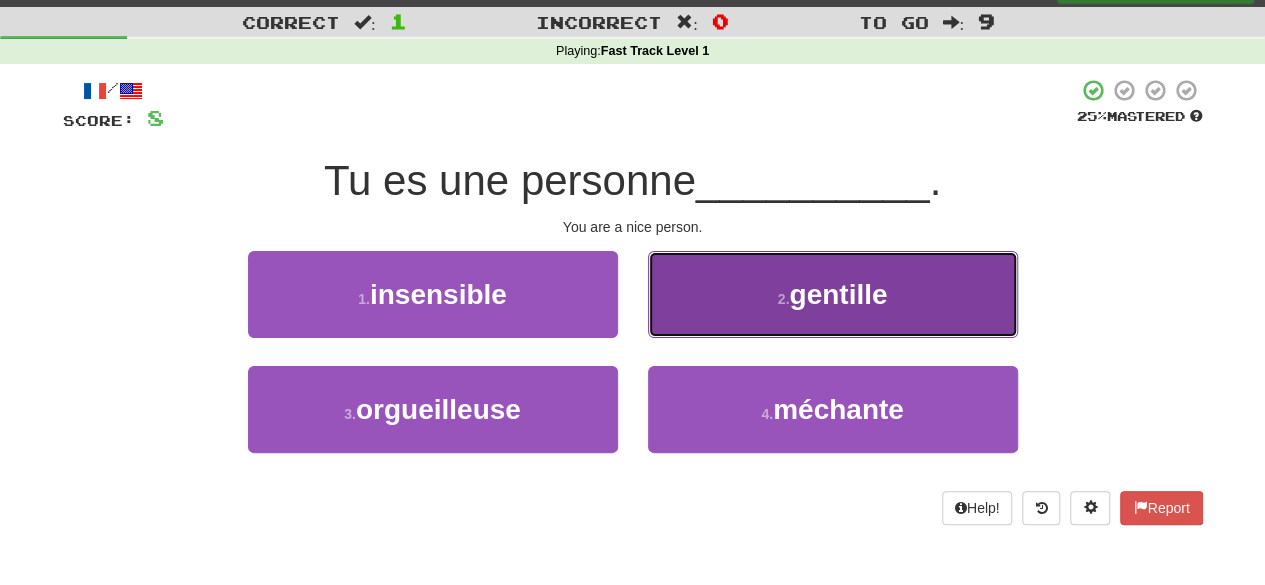 click on "2 .  gentille" at bounding box center [833, 294] 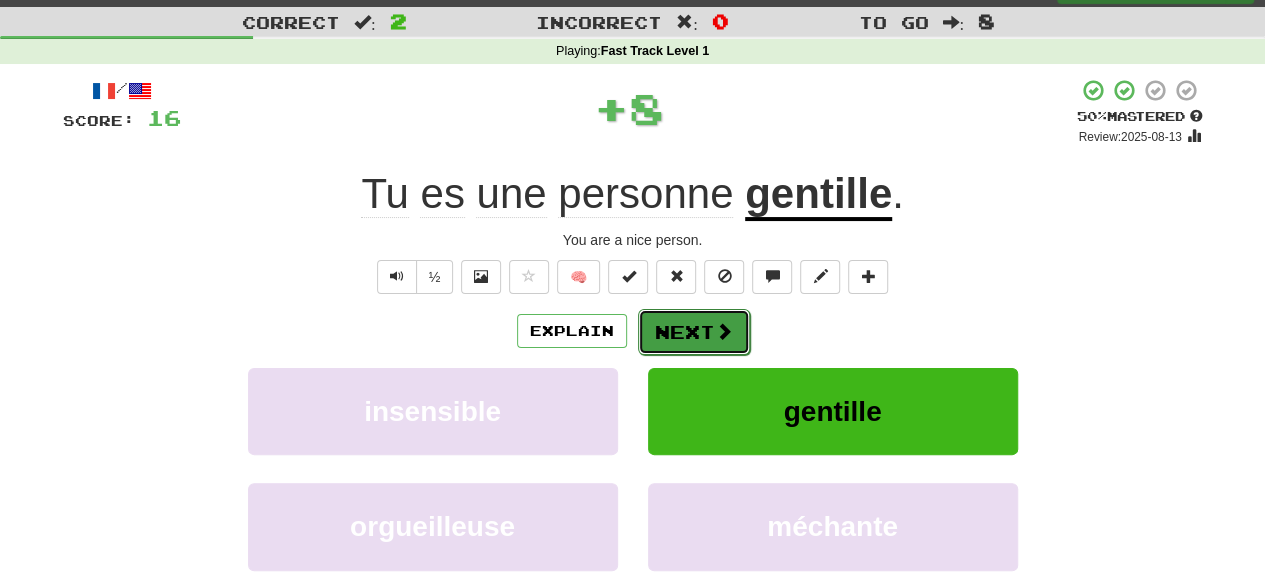 click on "Next" at bounding box center (694, 332) 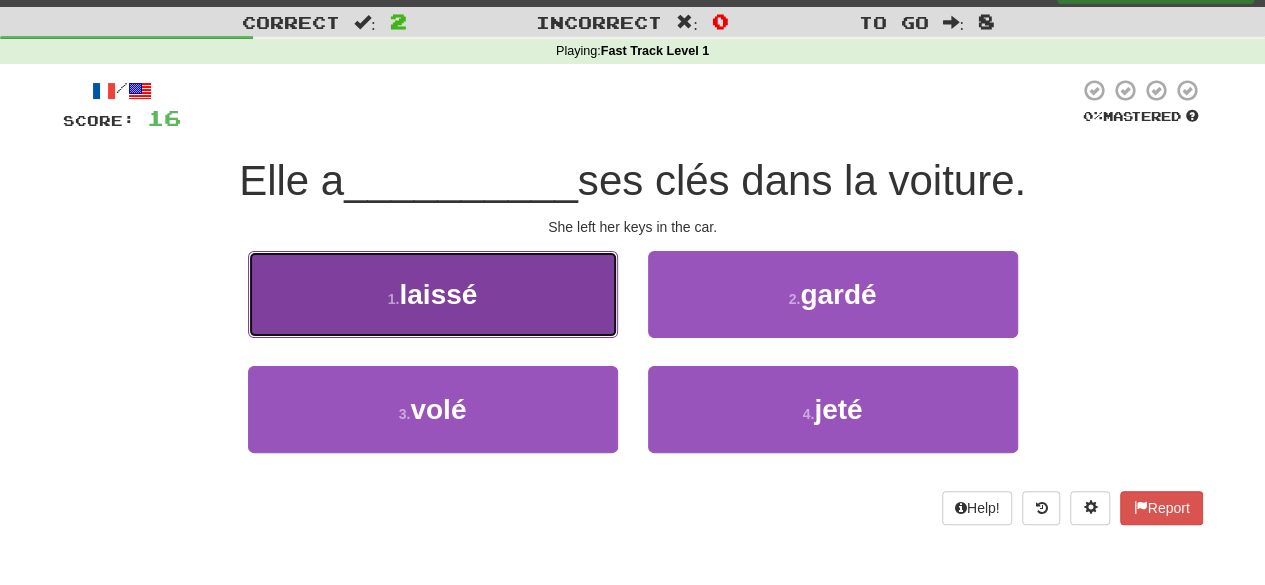 click on "1 .  laissé" at bounding box center [433, 294] 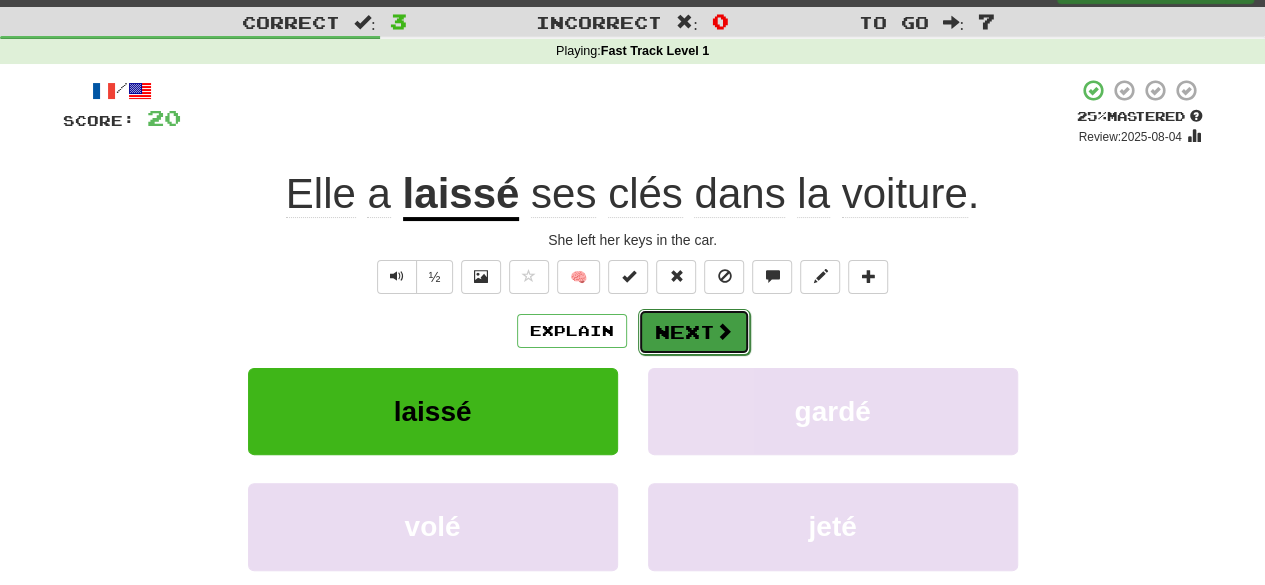 click at bounding box center [724, 331] 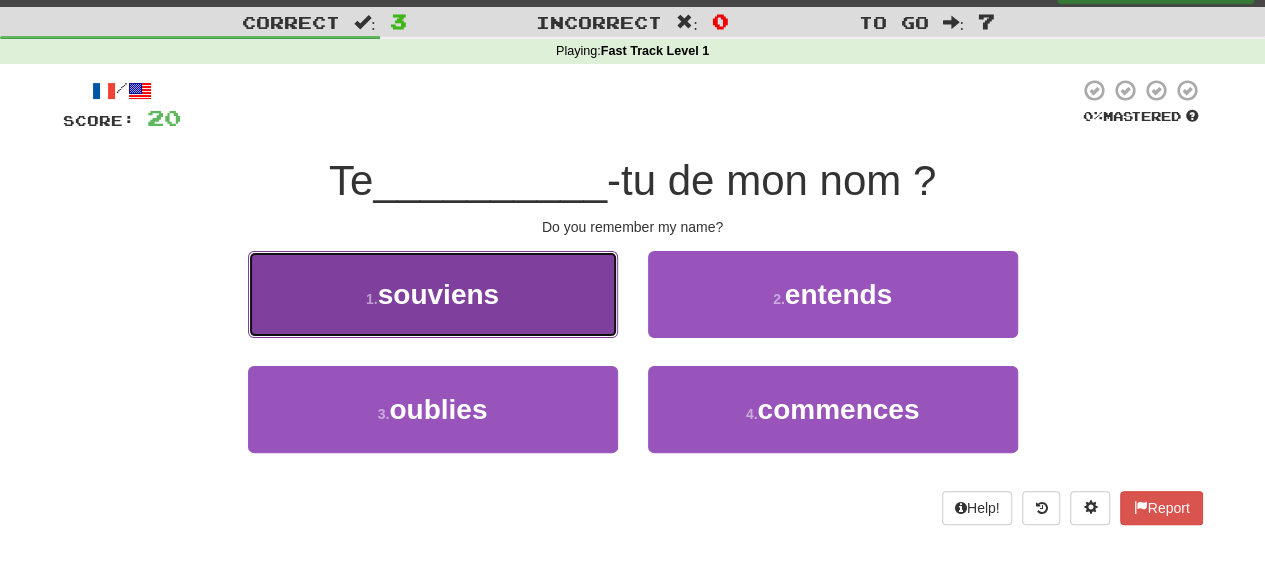 click on "1 .  souviens" at bounding box center (433, 294) 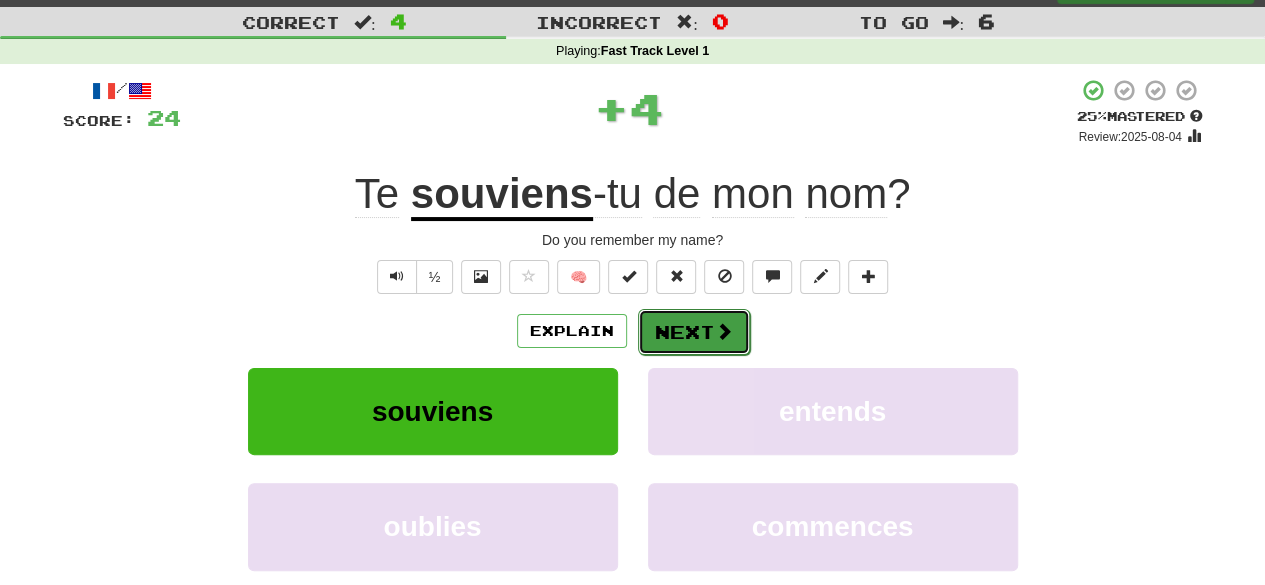 click on "Next" at bounding box center (694, 332) 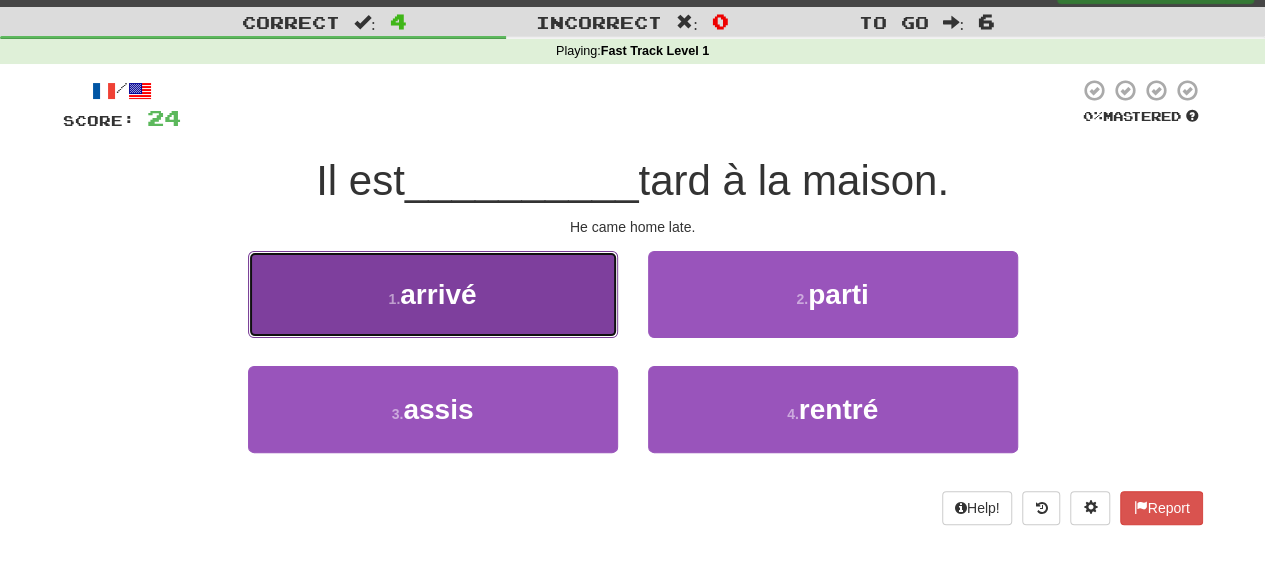 click on "1 .  arrivé" at bounding box center [433, 294] 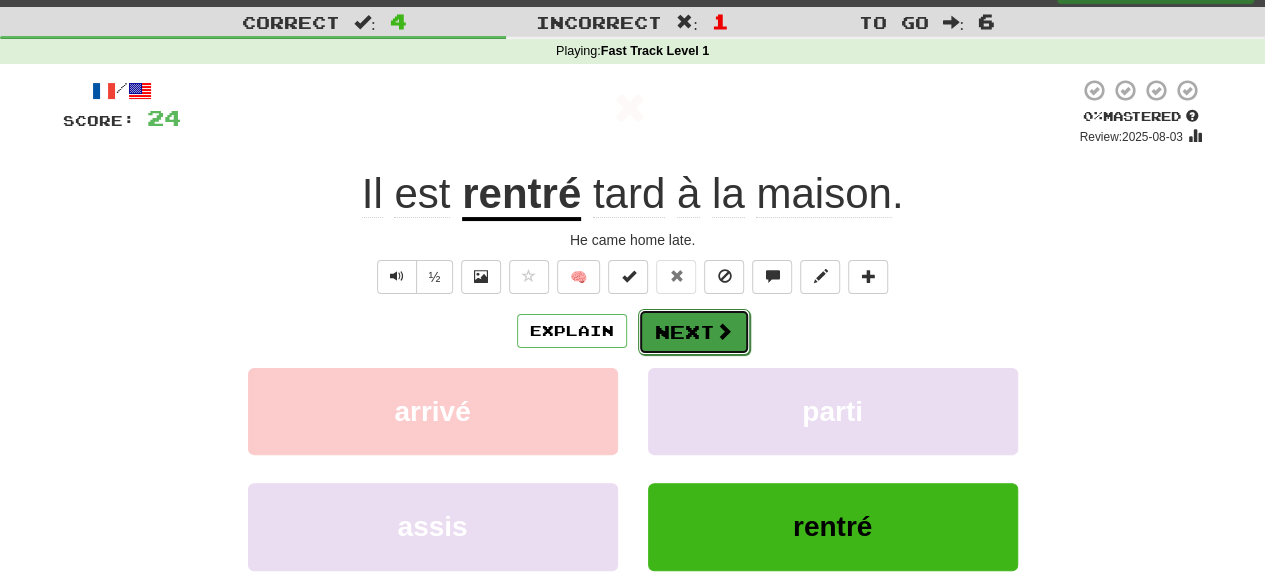 click on "Next" at bounding box center [694, 332] 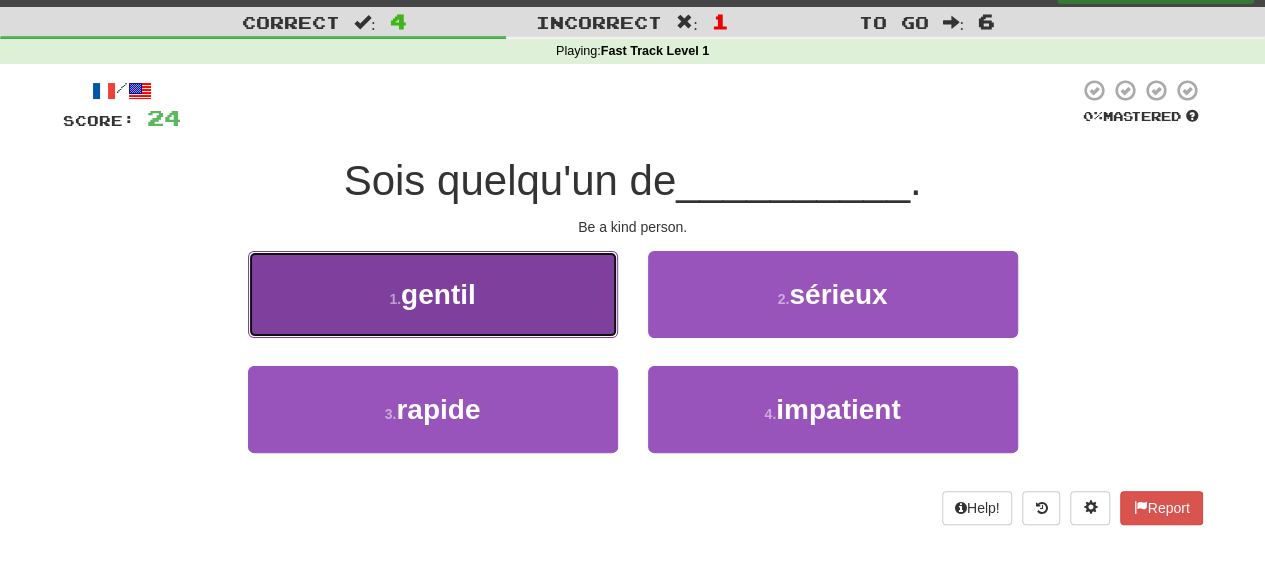 click on "1 .  gentil" at bounding box center [433, 294] 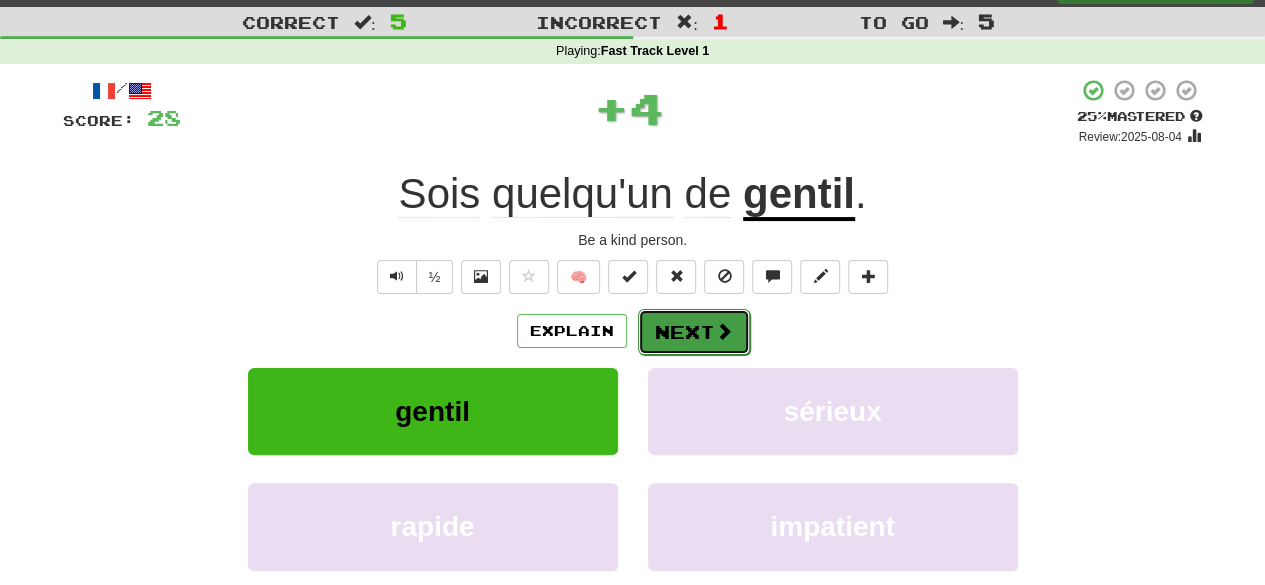 click on "Next" at bounding box center (694, 332) 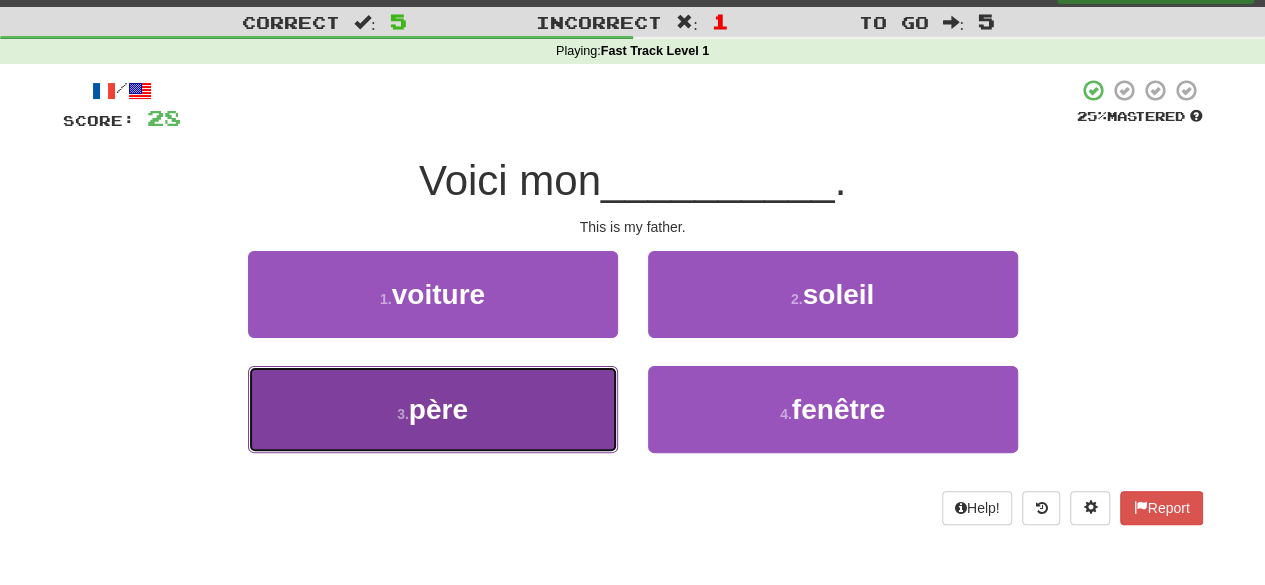 click on "3 .  père" at bounding box center [433, 409] 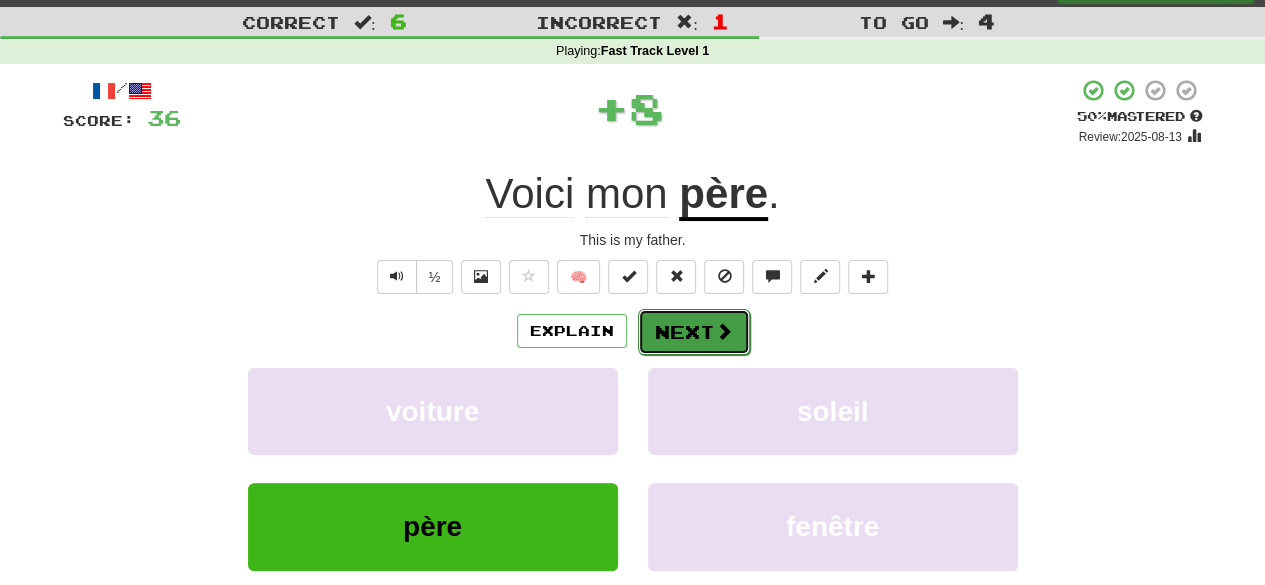 click on "Next" at bounding box center (694, 332) 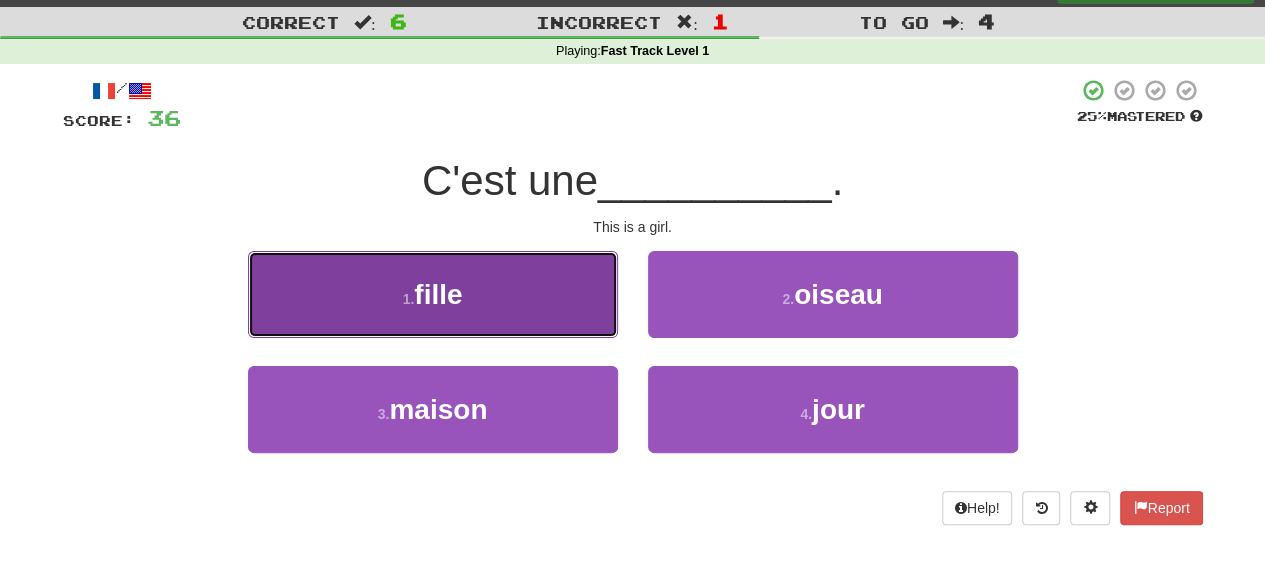 click on "1 .  fille" at bounding box center [433, 294] 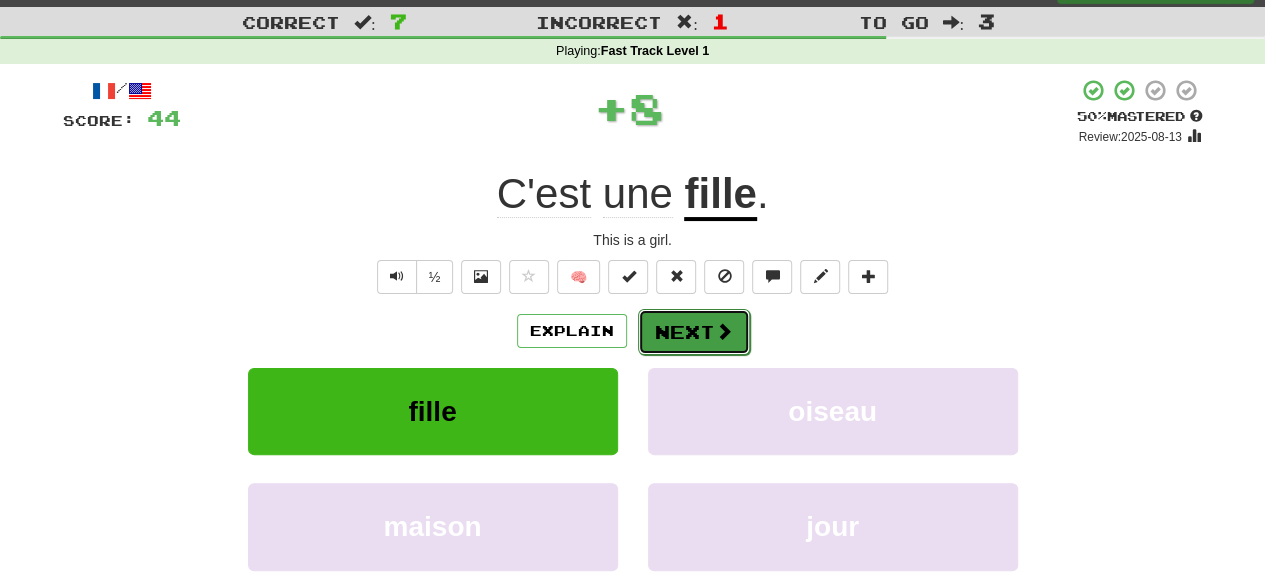 click on "Next" at bounding box center (694, 332) 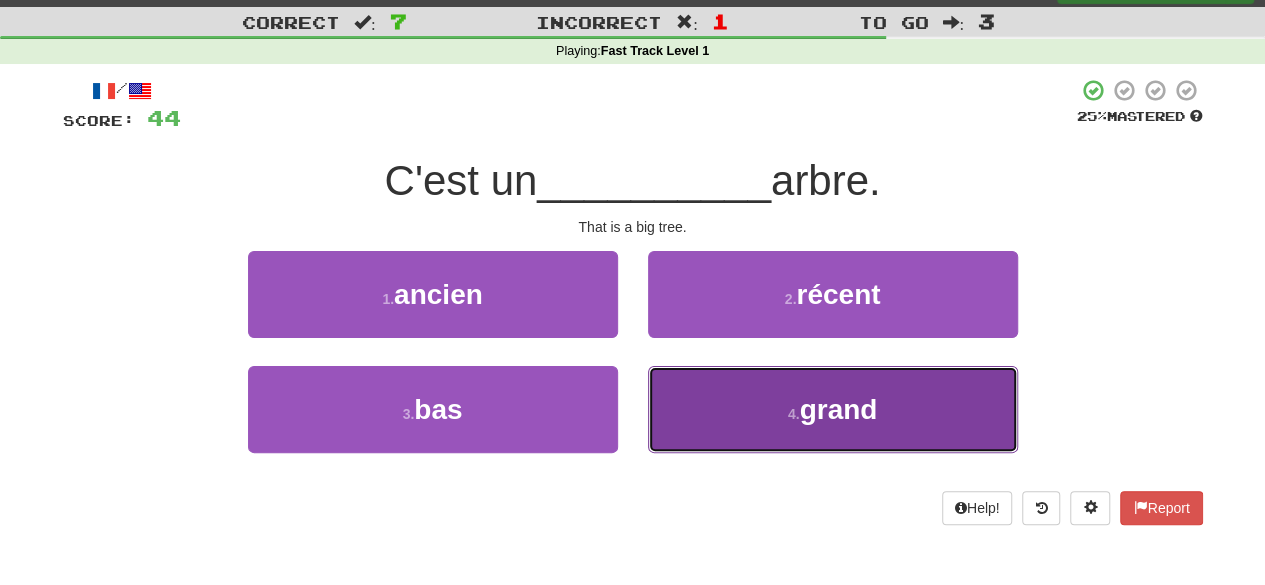 click on "4 .  grand" at bounding box center (833, 409) 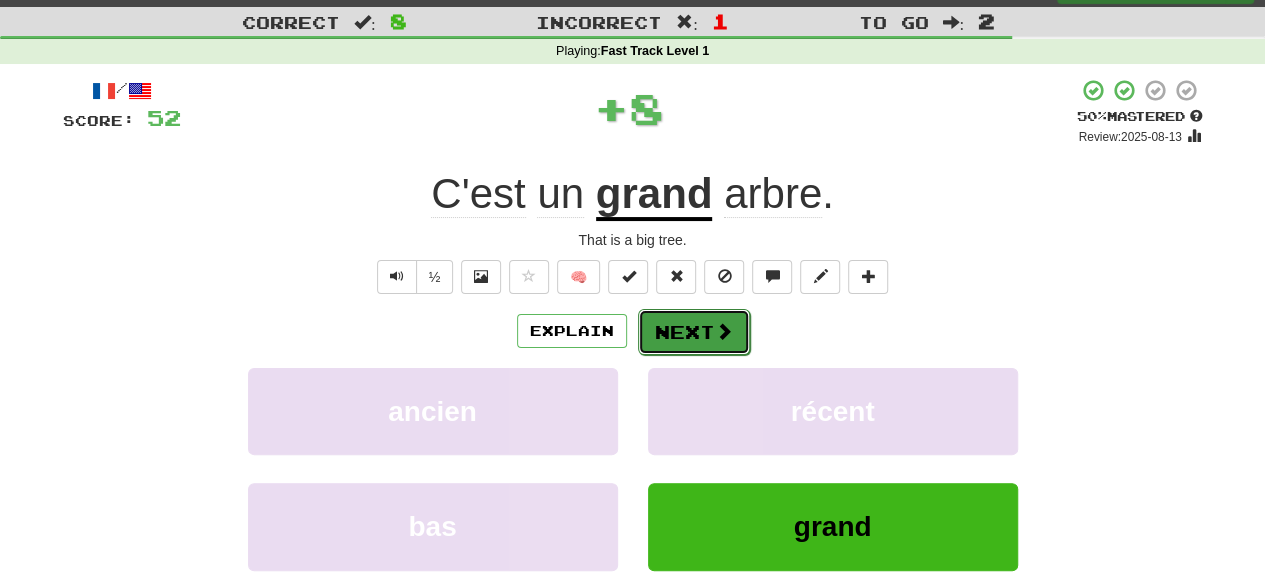 click on "Next" at bounding box center (694, 332) 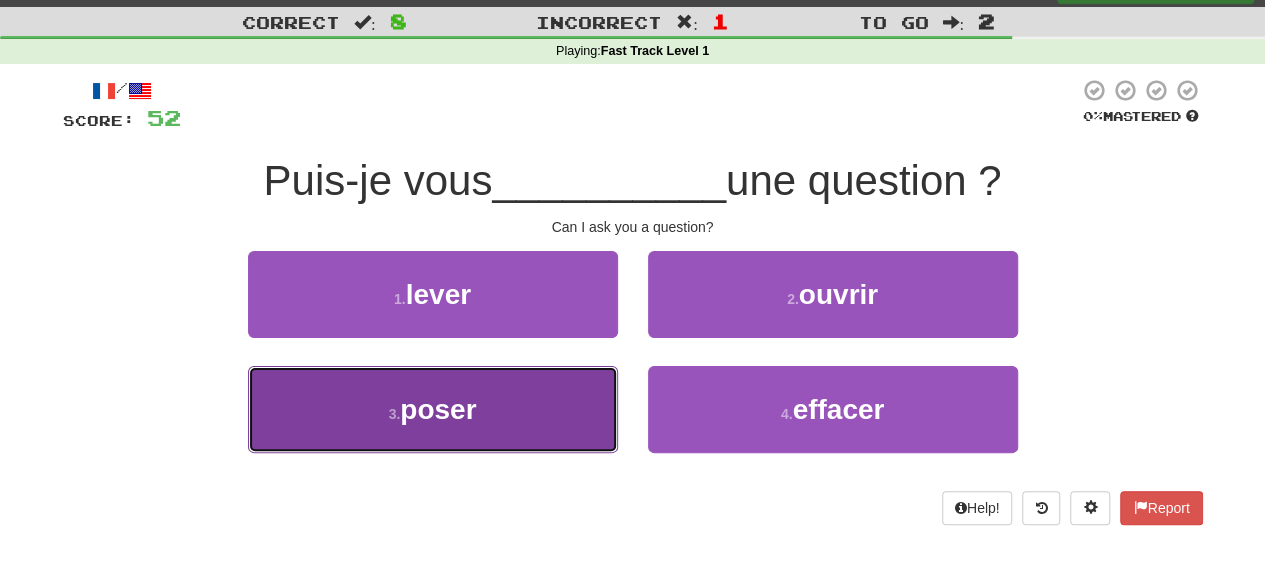 click on "3 .  poser" at bounding box center (433, 409) 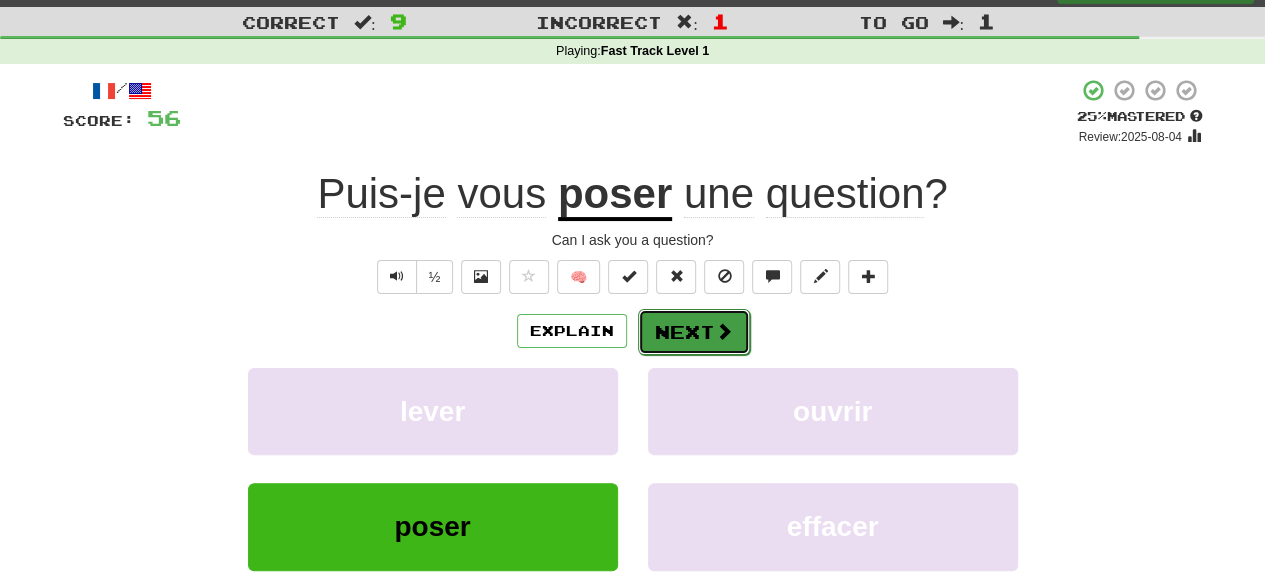 click on "Next" at bounding box center (694, 332) 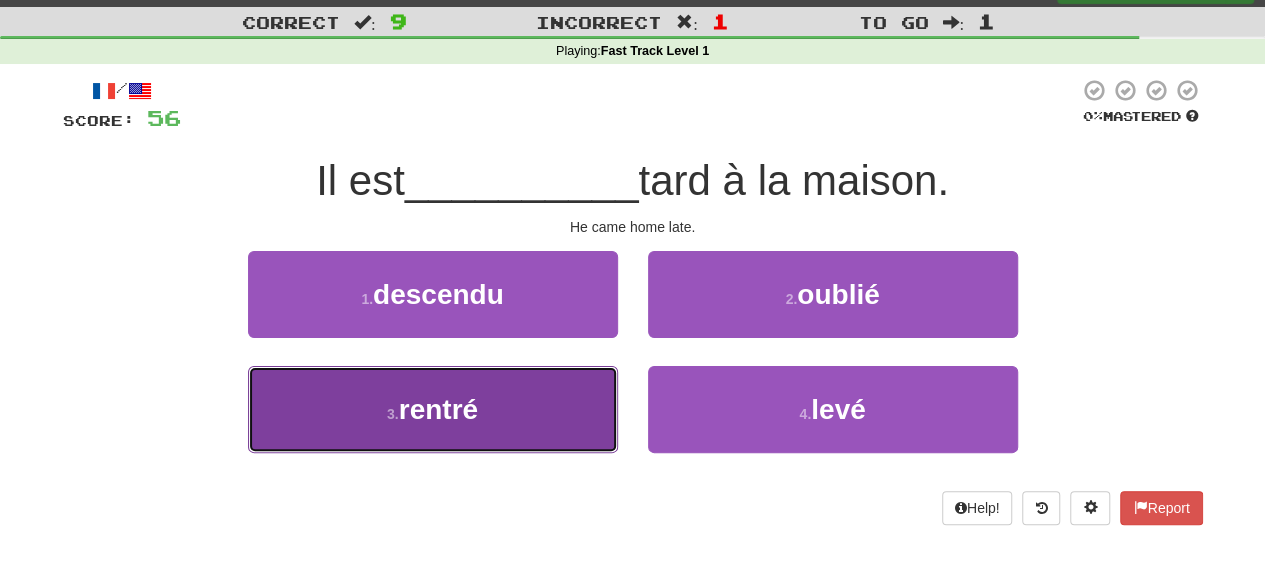 click on "3 .  rentré" at bounding box center (433, 409) 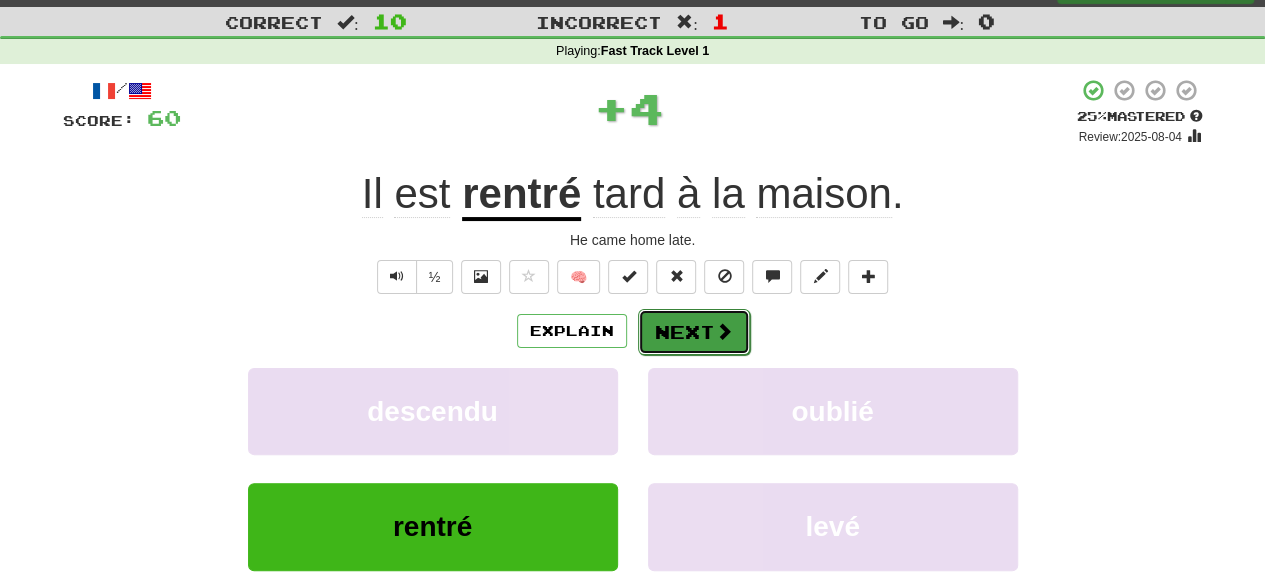 click on "Next" at bounding box center (694, 332) 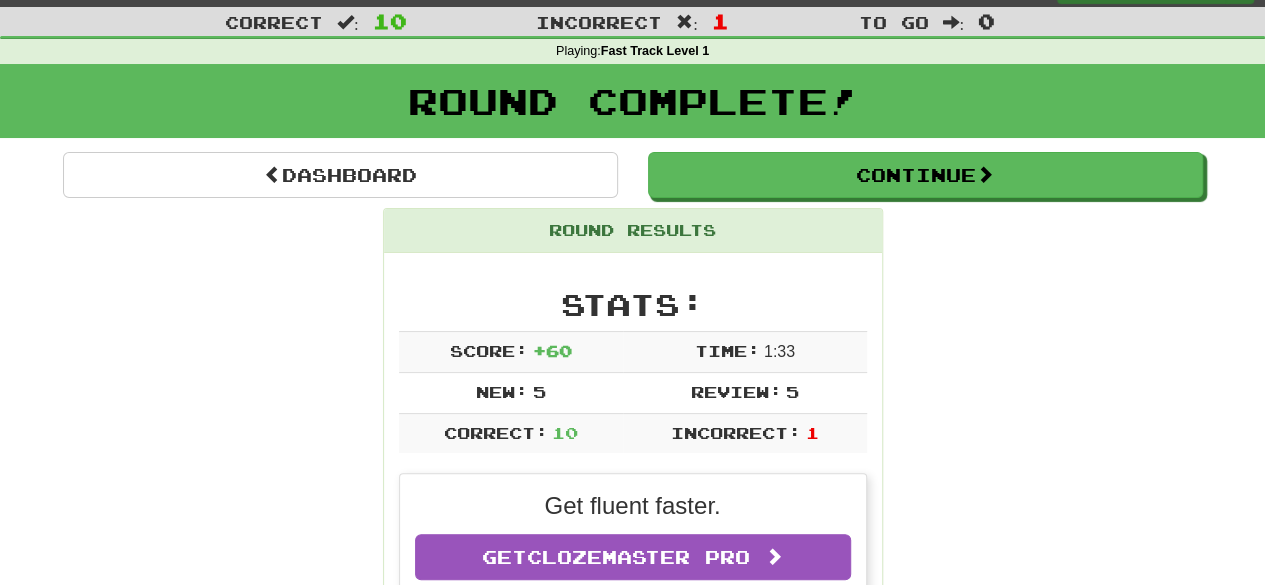 click on "Dashboard Continue  Round Results Stats: Score:   + 60 Time:   1 : 33 New:   5 Review:   5 Correct:   10 Incorrect:   1 Get fluent faster. Get  Clozemaster Pro   Progress: Fast Track Level 1 Playing:  160  /  999 + 5 15.516% 16.016% Mastered:  0  /  999 0% Ready for Review:  14  /  Level:  9 24  points to level  10  - keep going! Ranked:  609 th  this week ( 4  points to  608 th ) Sentences:  Report Écoutez- moi  ! Listen to me!  Report Tu es une personne  gentille . You are a nice person.  Report Elle a  laissé  ses clés dans la voiture. She left her keys in the car.  Report Te  souviens -tu de mon nom ? Do you remember my name?  Report Il est  rentré  tard à la maison. He came home late.  Report Sois quelqu'un de  gentil . Be a kind person.  Report Voici mon  père . This is my father.  Report C'est une  fille . This is a girl.  Report C'est un  grand  arbre. That is a big tree.  Report Puis-je vous  poser  une question ? Can I ask you a question?  Dashboard Continue" at bounding box center [633, 1141] 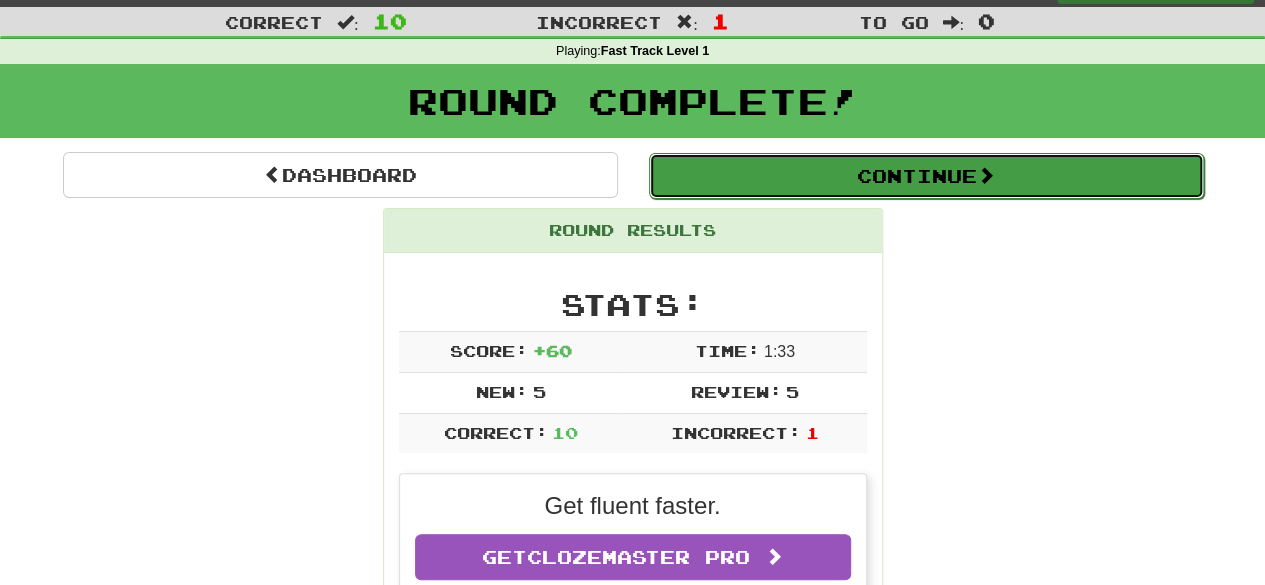 click on "Continue" at bounding box center [926, 176] 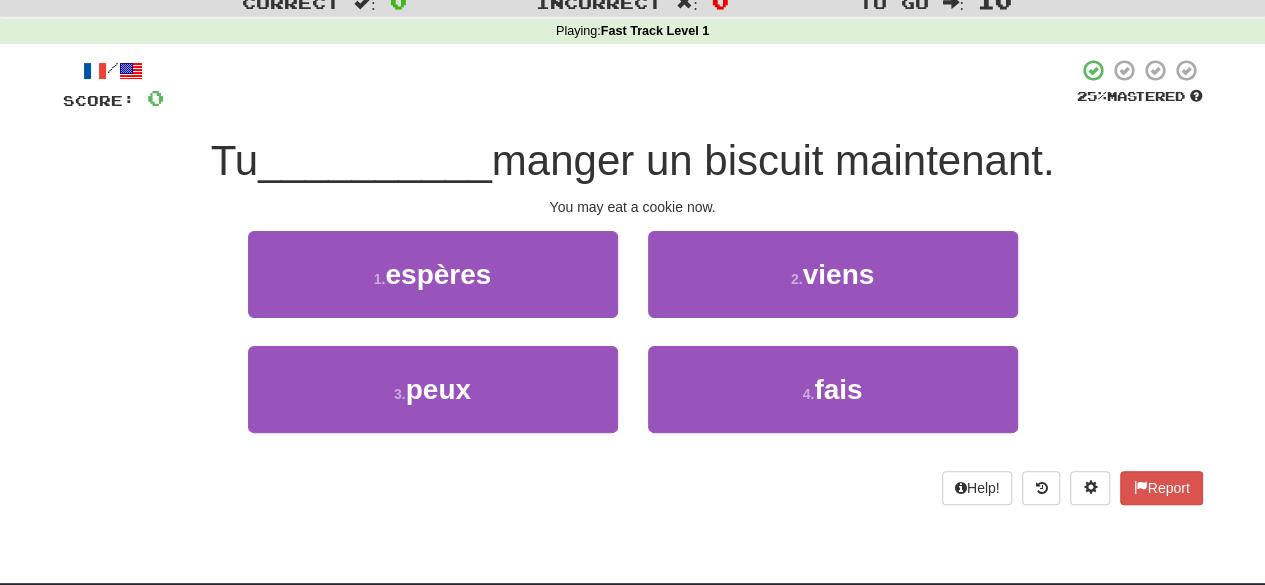 scroll, scrollTop: 67, scrollLeft: 0, axis: vertical 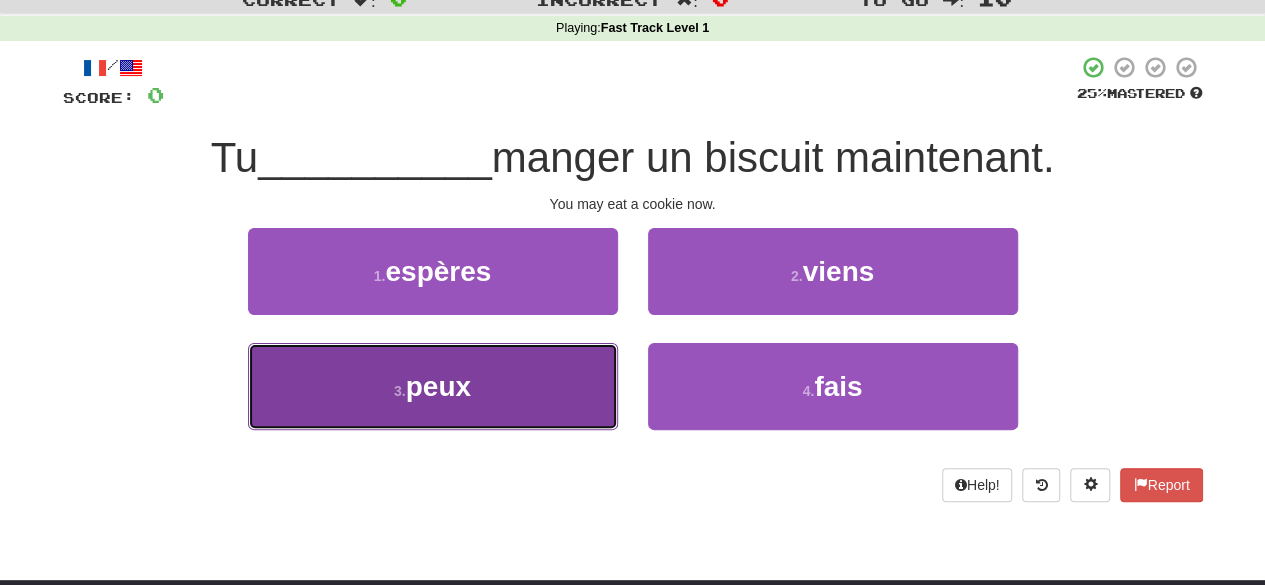 click on "3 .  peux" at bounding box center (433, 386) 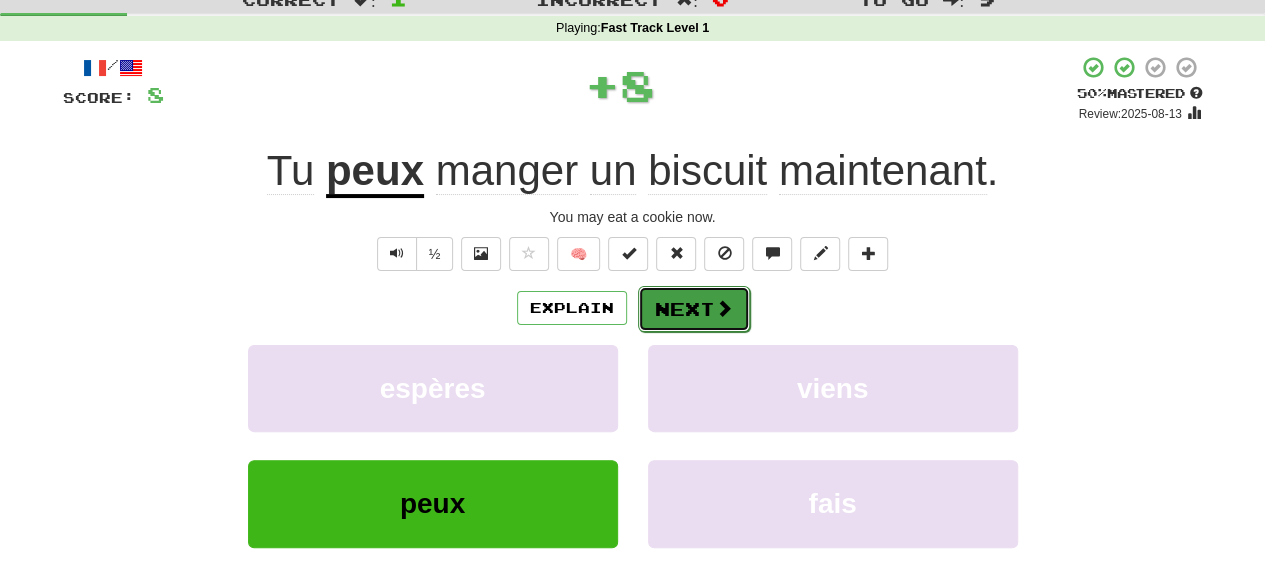 click on "Next" at bounding box center (694, 309) 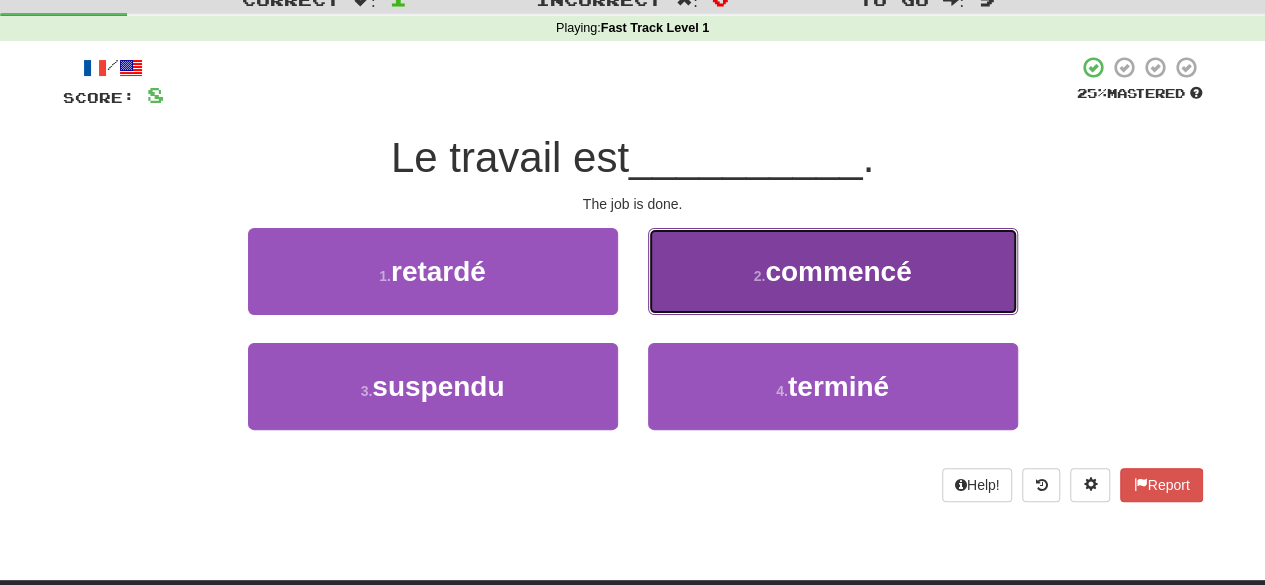 click on "2 ." at bounding box center (760, 276) 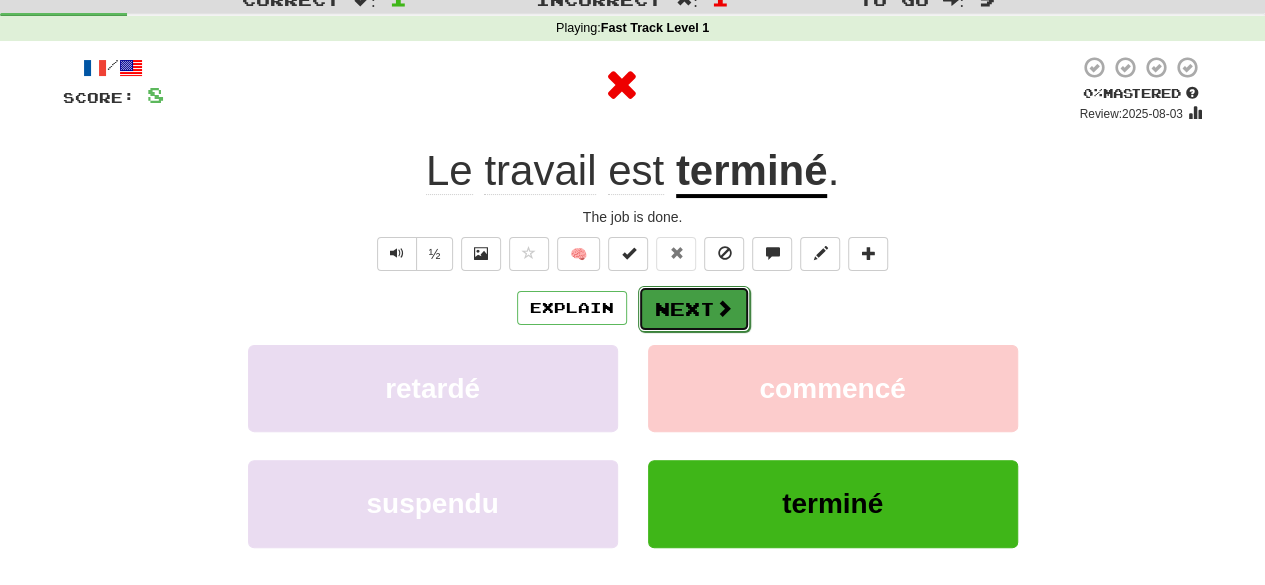 click on "Next" at bounding box center [694, 309] 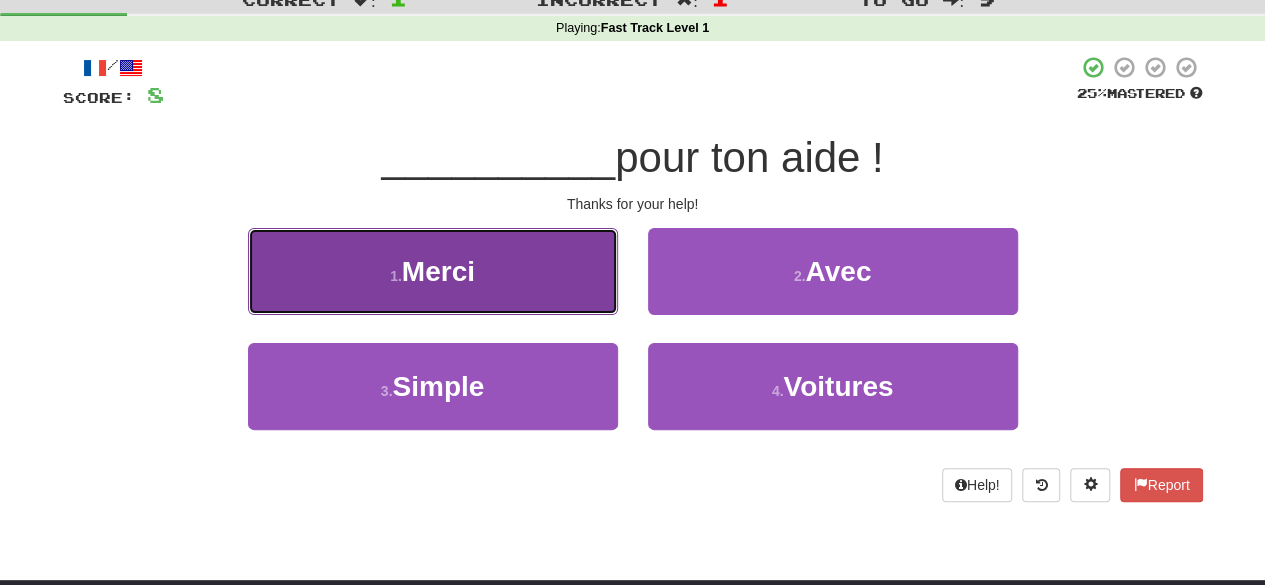 click on "1 .  Merci" at bounding box center (433, 271) 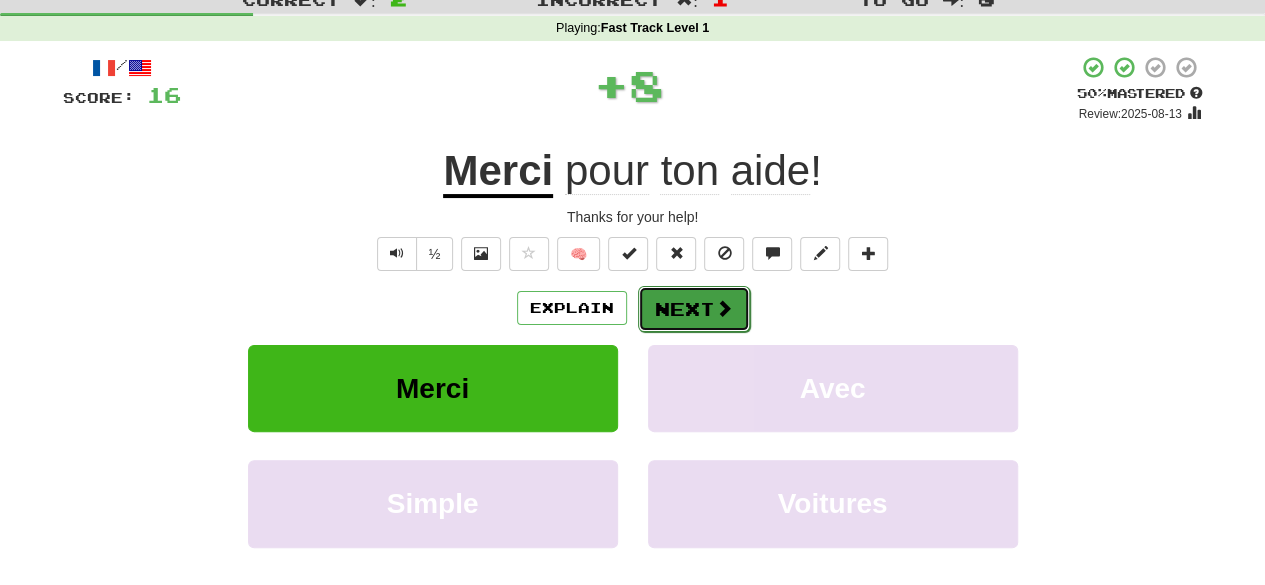 click on "Next" at bounding box center [694, 309] 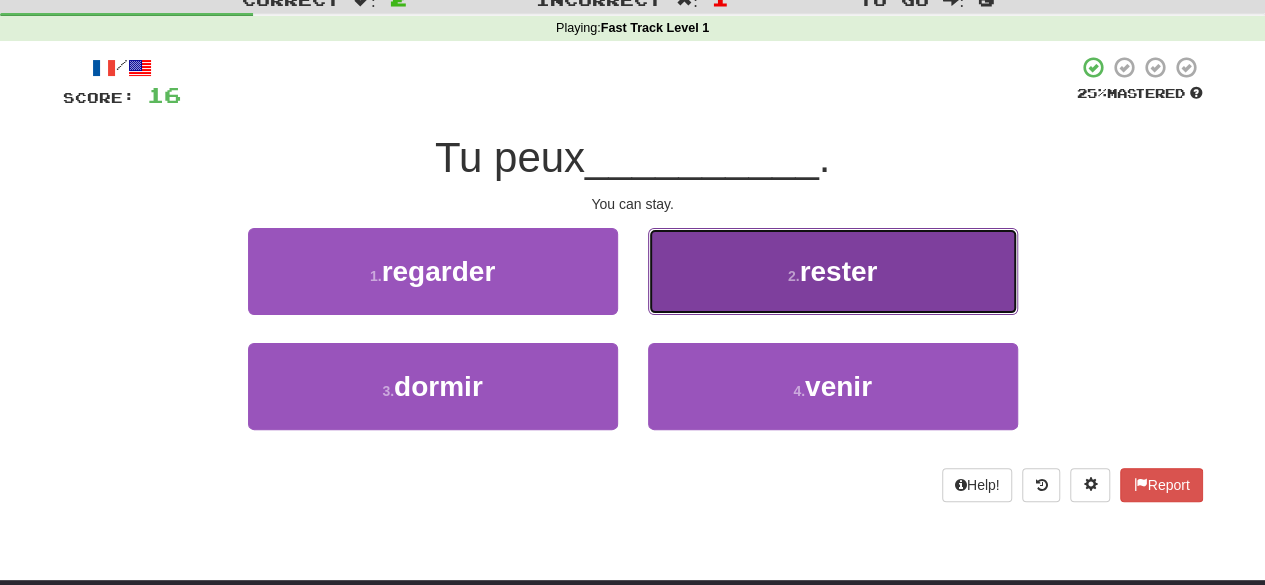 click on "2 .  rester" at bounding box center (833, 271) 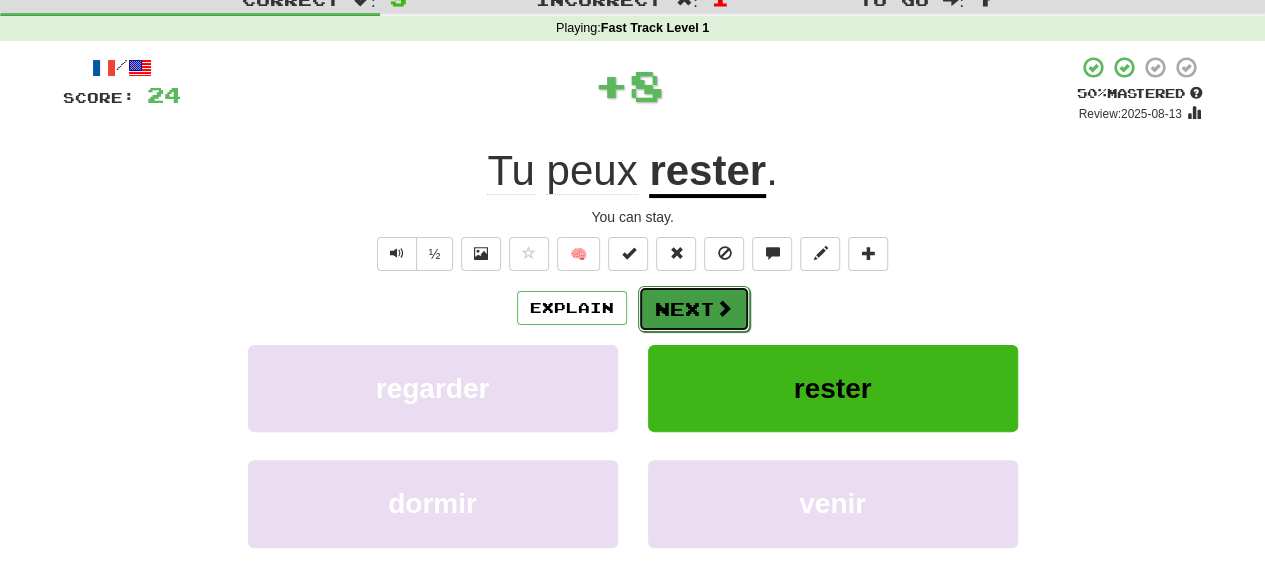 click at bounding box center (724, 308) 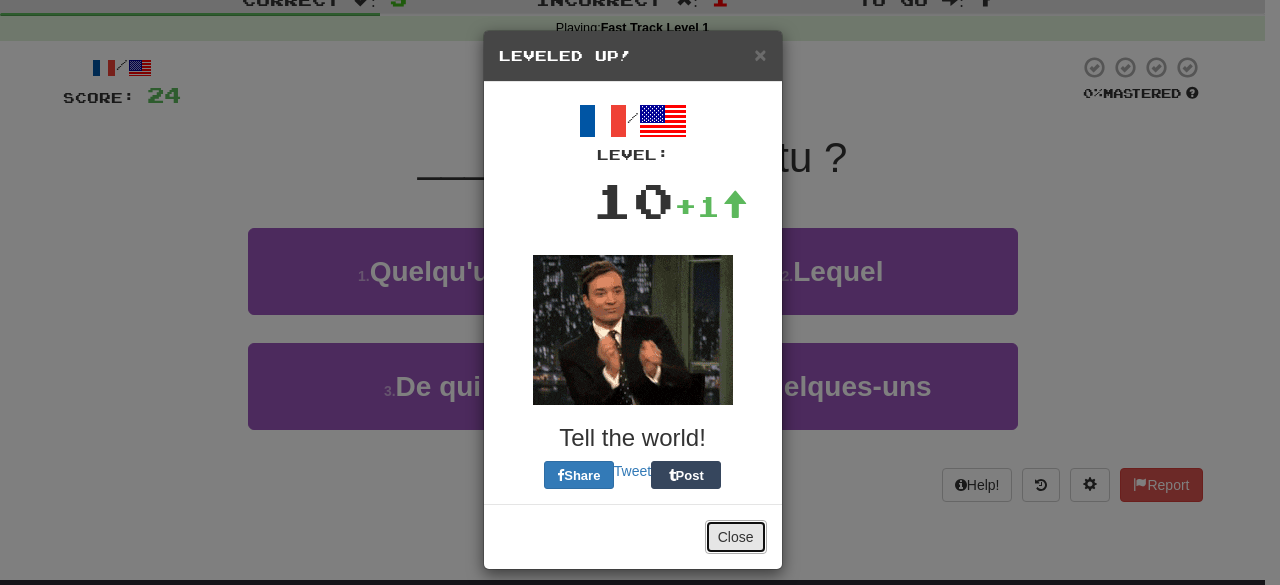 click on "× Leveled Up!  /  Level: 10 +1 Tell the world!  Share Tweet  Post Close" at bounding box center [633, 300] 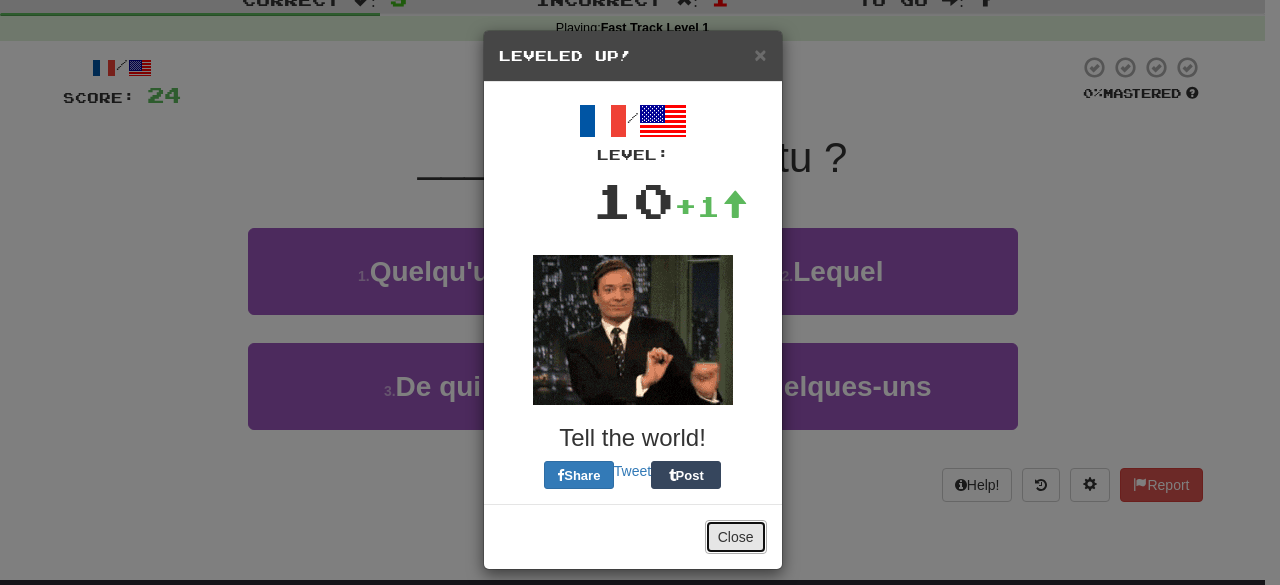 click on "Close" at bounding box center (736, 537) 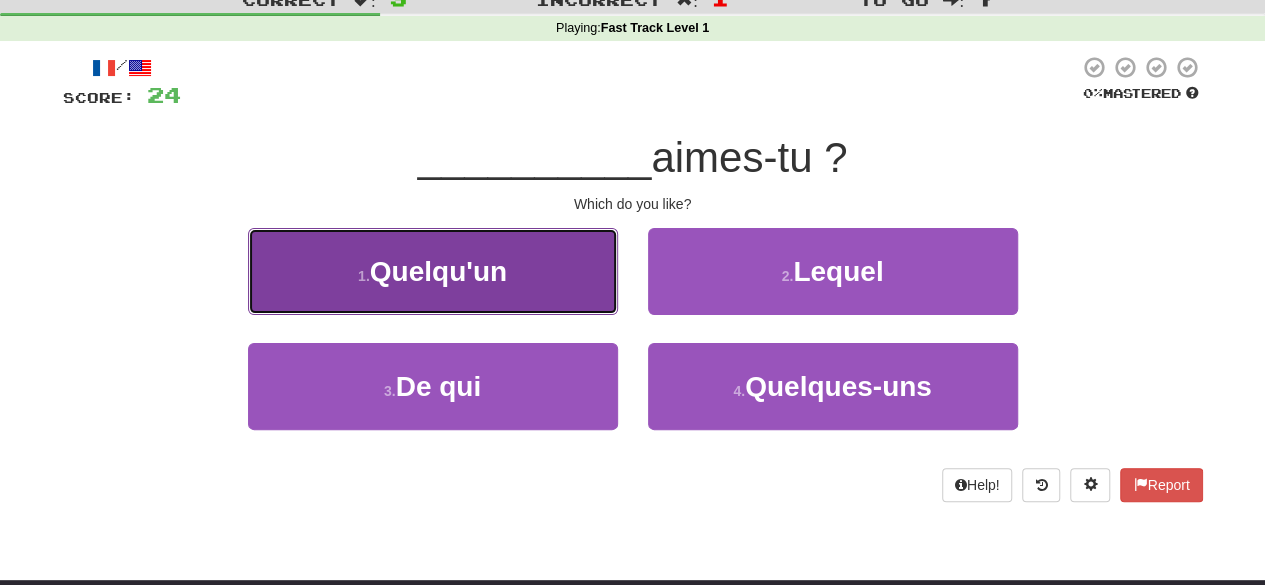 click on "1 .  Quelqu'un" at bounding box center [433, 271] 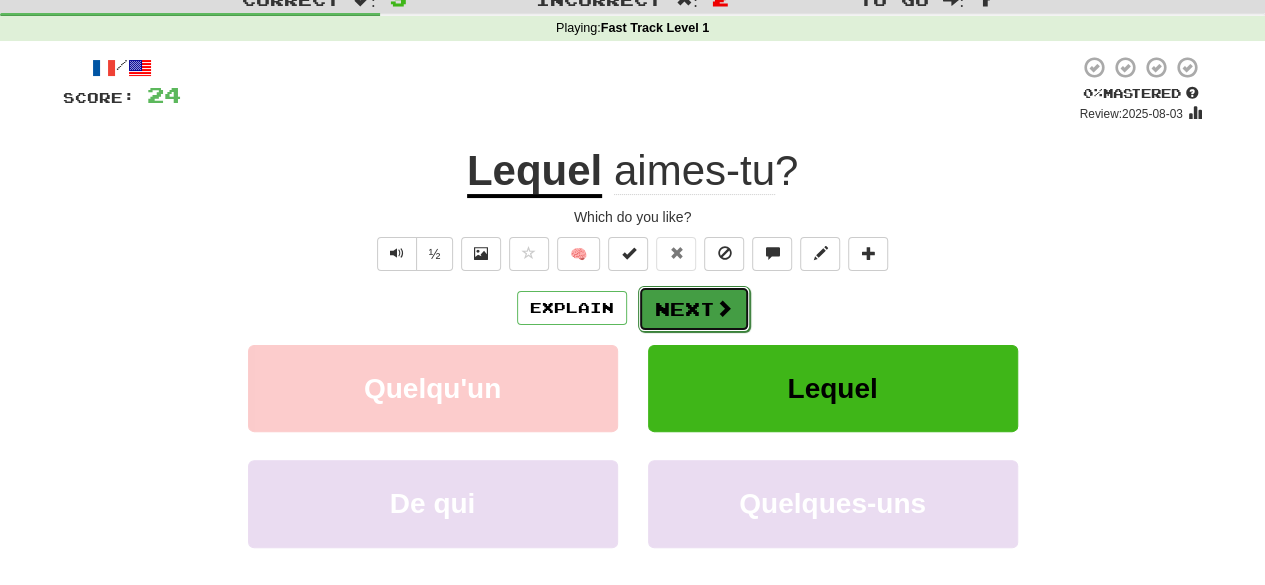 click on "Next" at bounding box center [694, 309] 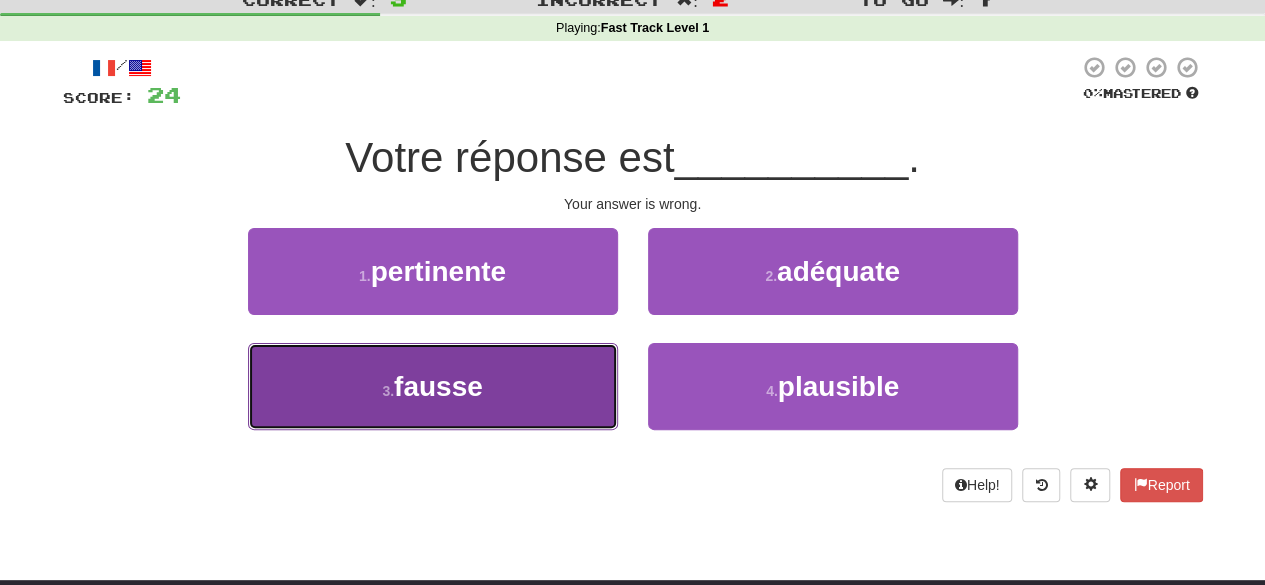 click on "3 .  fausse" at bounding box center [433, 386] 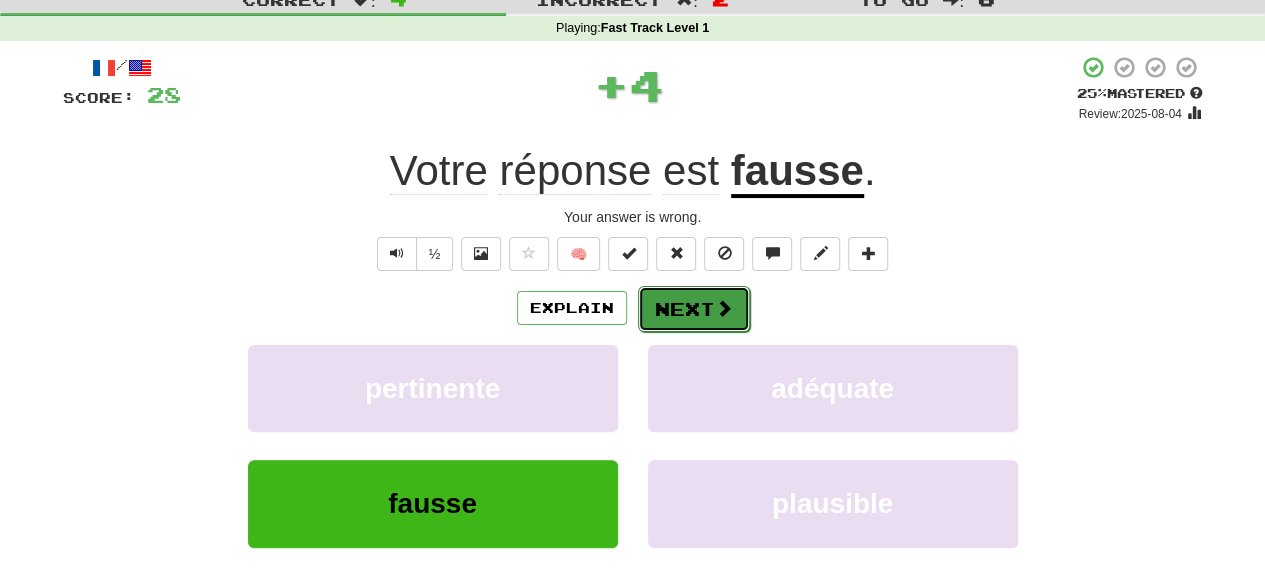 click on "Next" at bounding box center (694, 309) 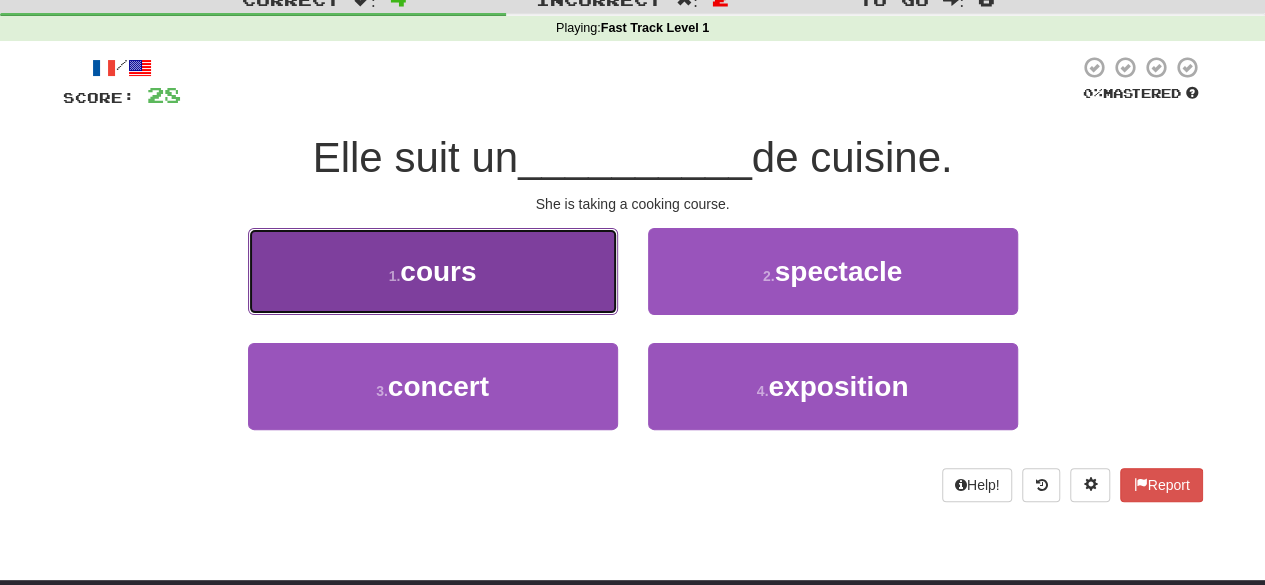click on "1 .  cours" at bounding box center [433, 271] 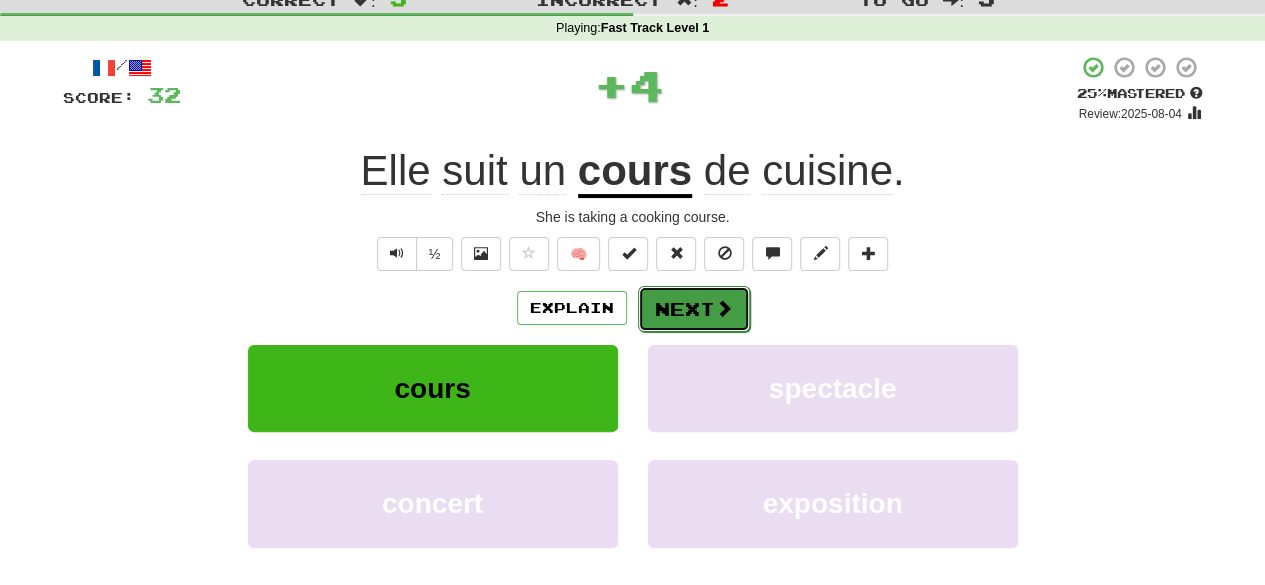 click at bounding box center [724, 308] 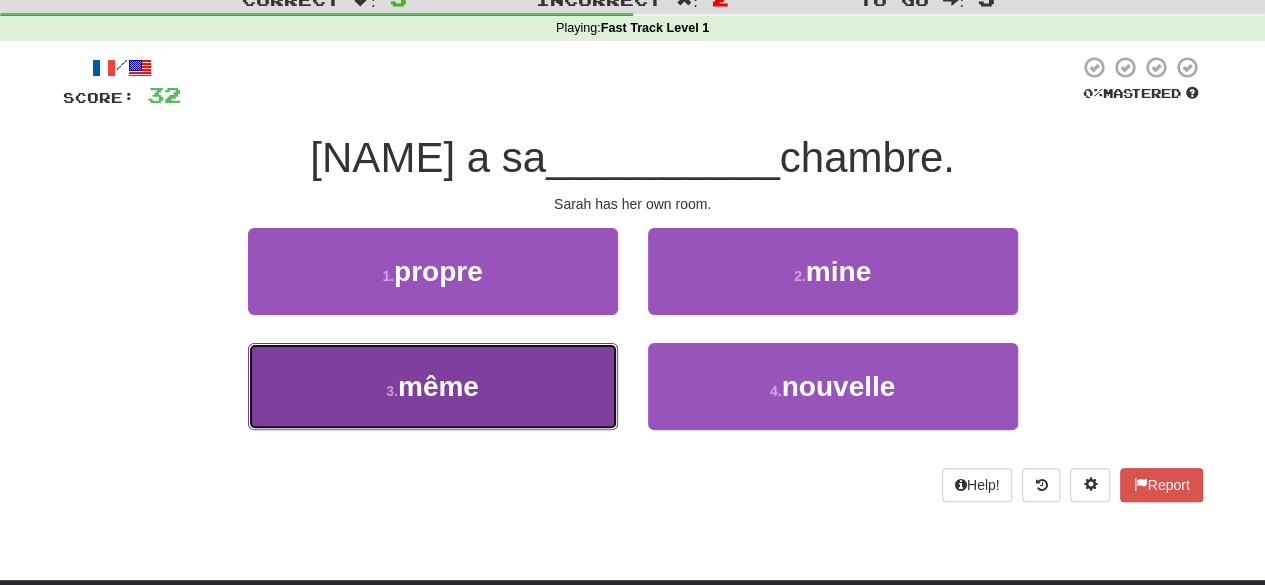 click on "3 .  même" at bounding box center [433, 386] 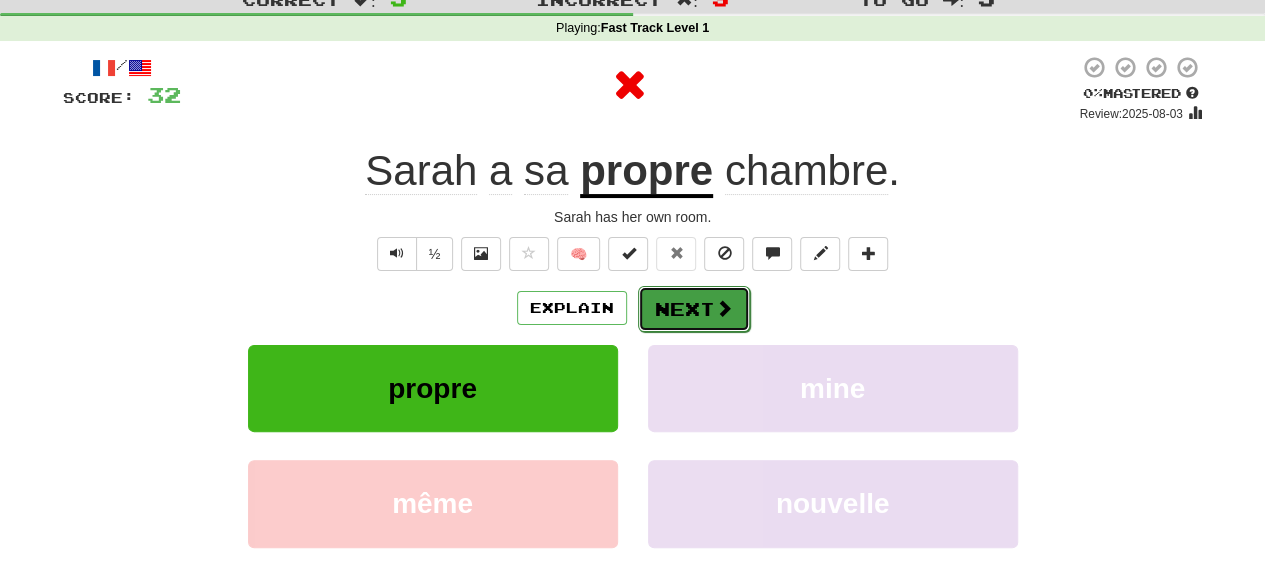 click on "Next" at bounding box center (694, 309) 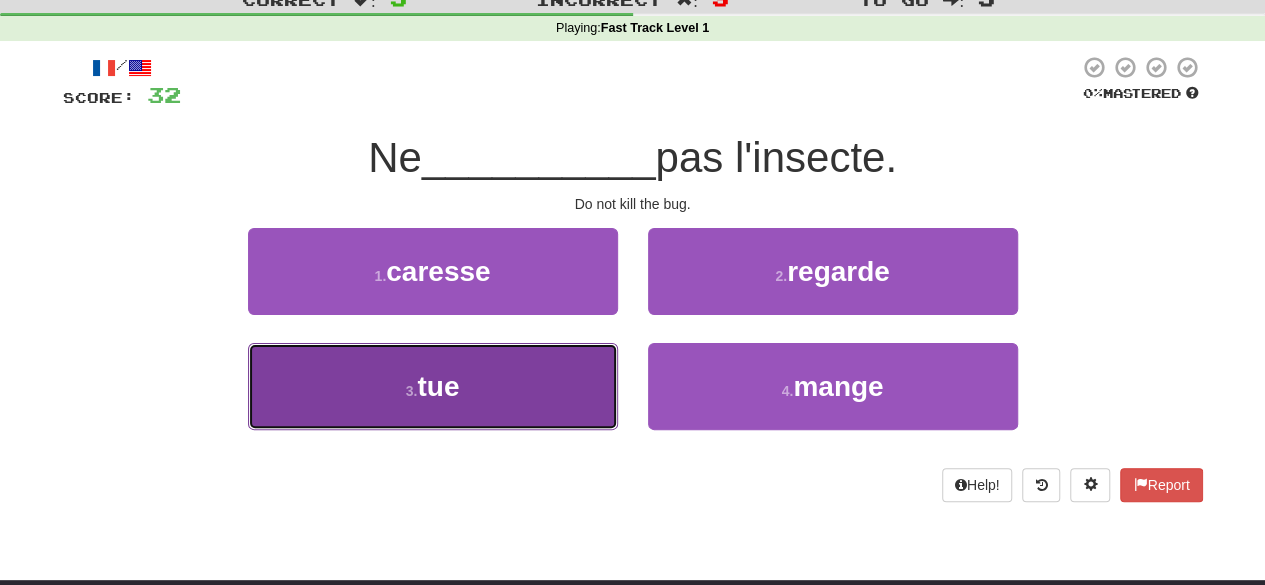 click on "3 .  tue" at bounding box center (433, 386) 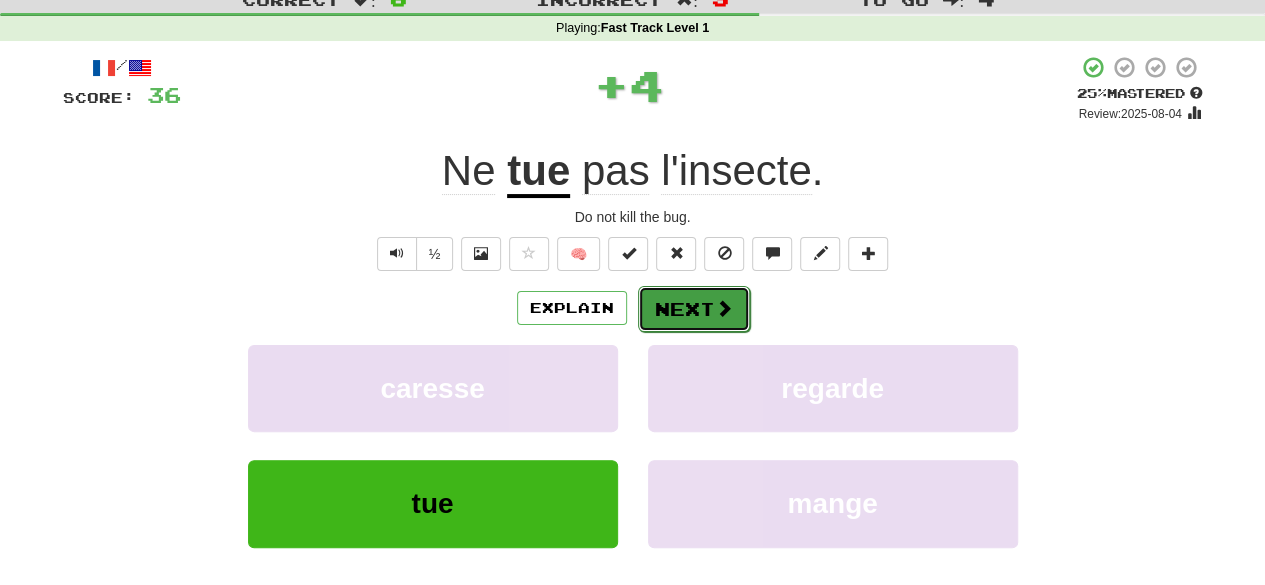 click on "Next" at bounding box center (694, 309) 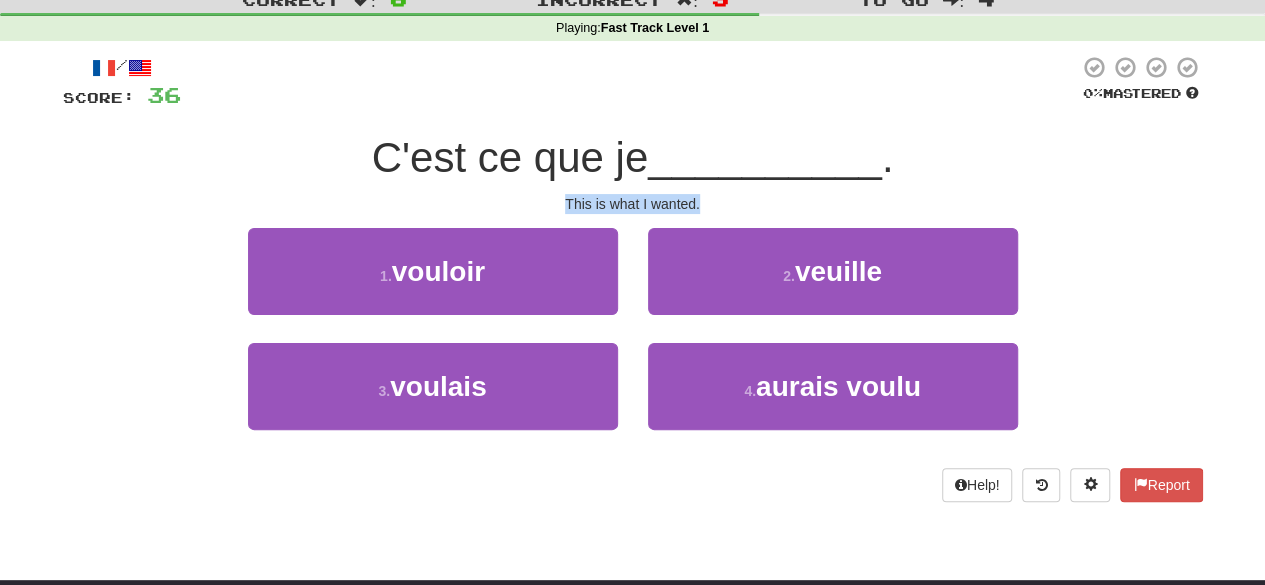 drag, startPoint x: 558, startPoint y: 202, endPoint x: 740, endPoint y: 196, distance: 182.09888 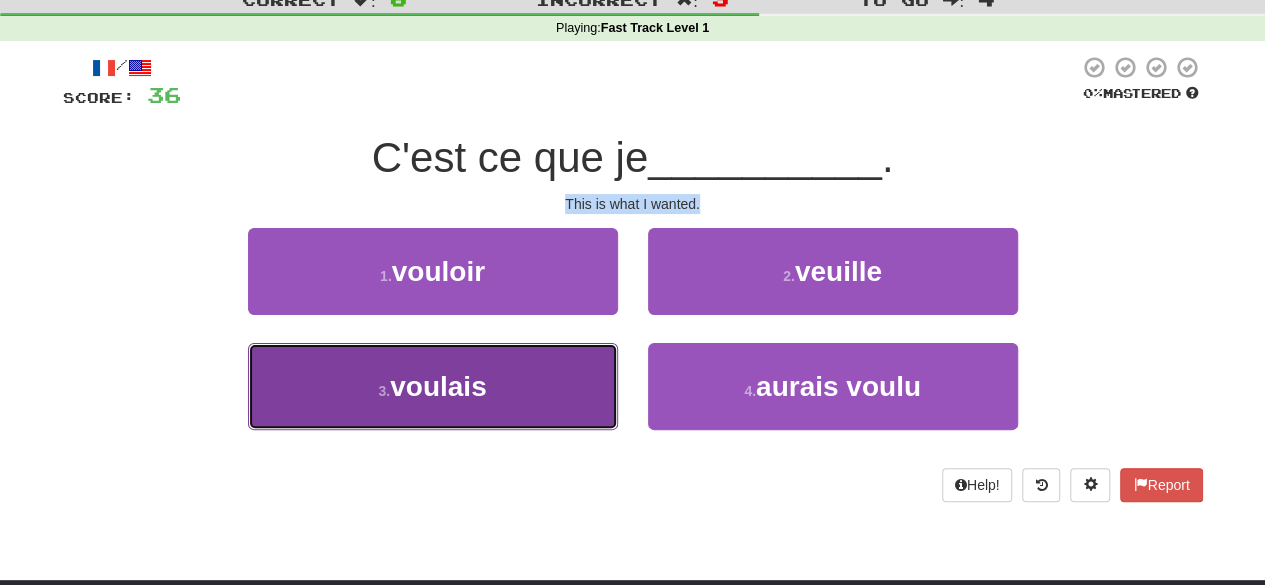click on "3 .  voulais" at bounding box center [433, 386] 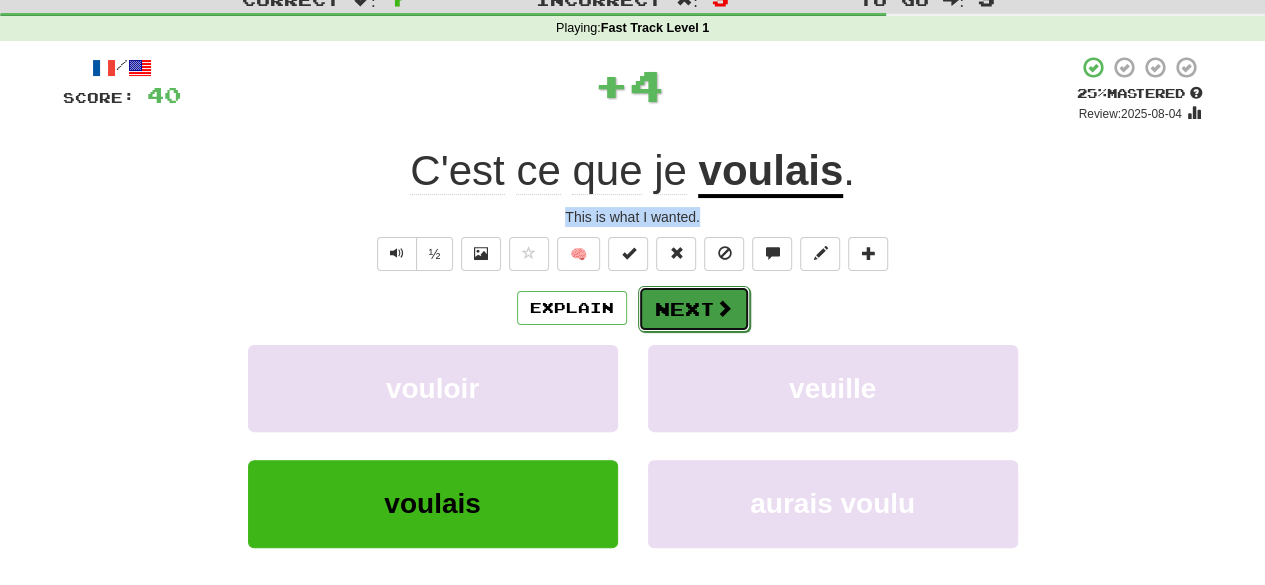 click on "Next" at bounding box center (694, 309) 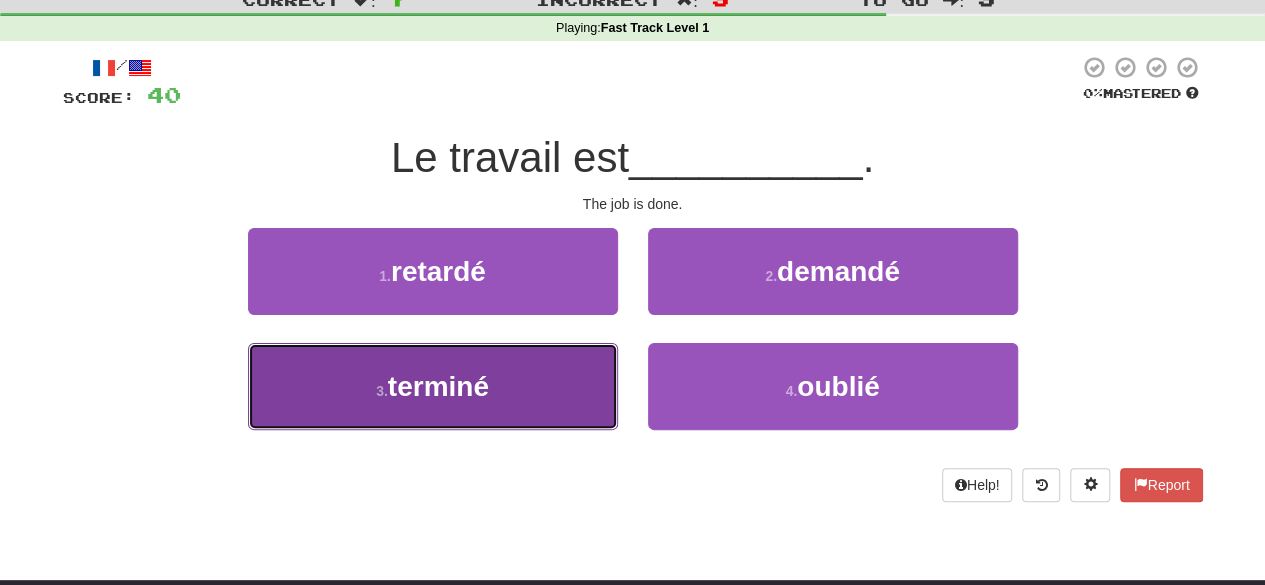 click on "3 .  terminé" at bounding box center (433, 386) 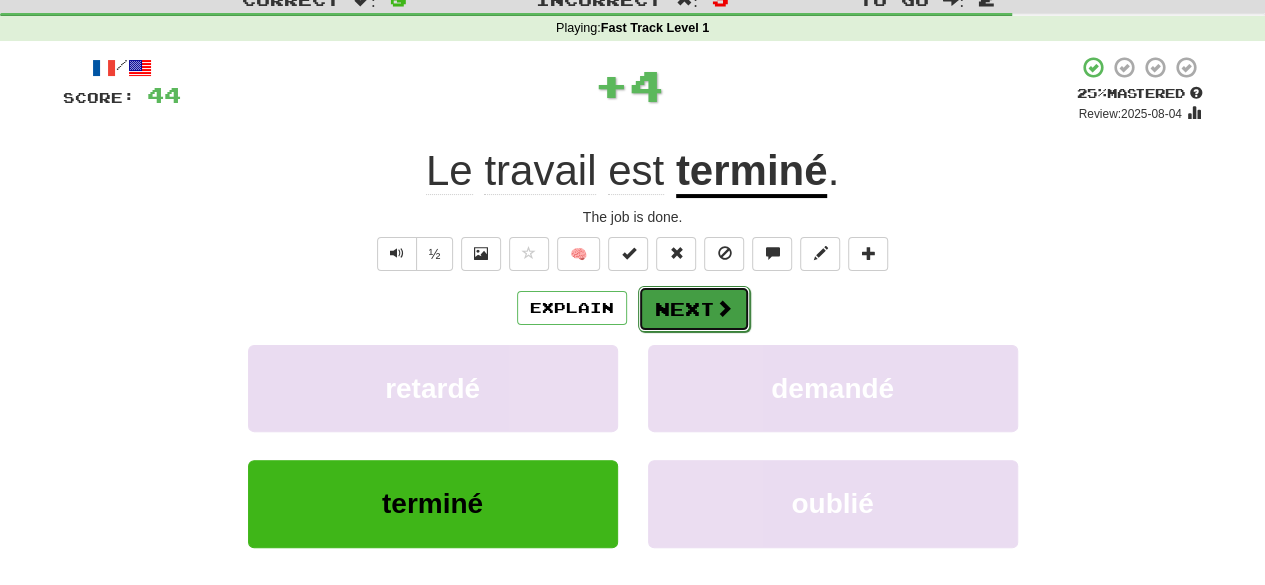 click on "Next" at bounding box center (694, 309) 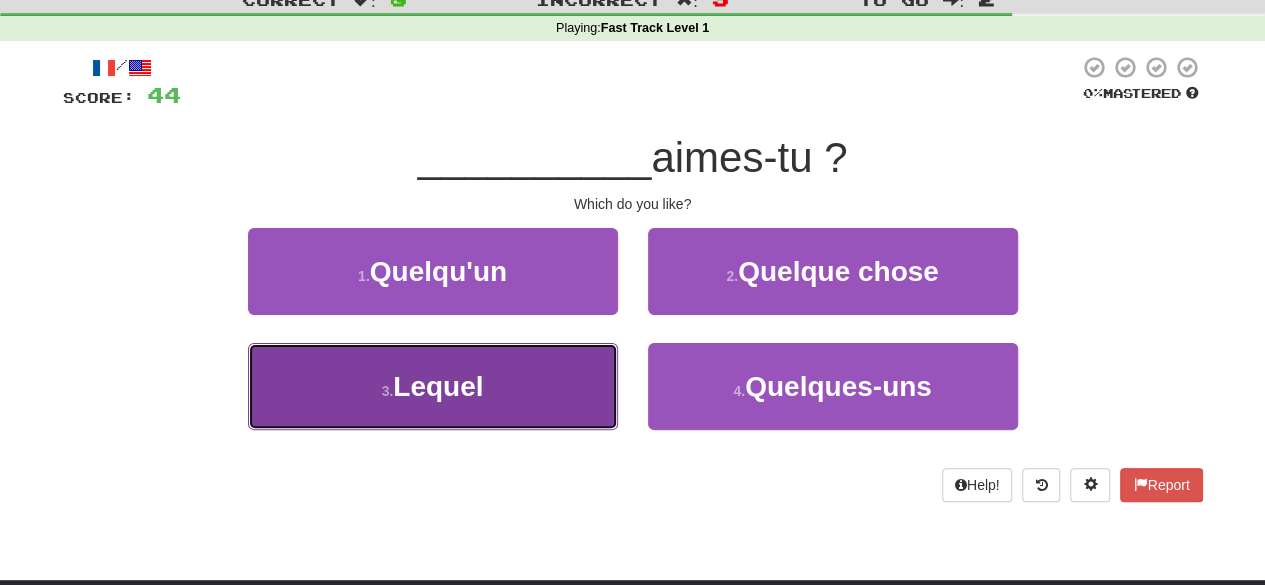 click on "3 .  Lequel" at bounding box center (433, 386) 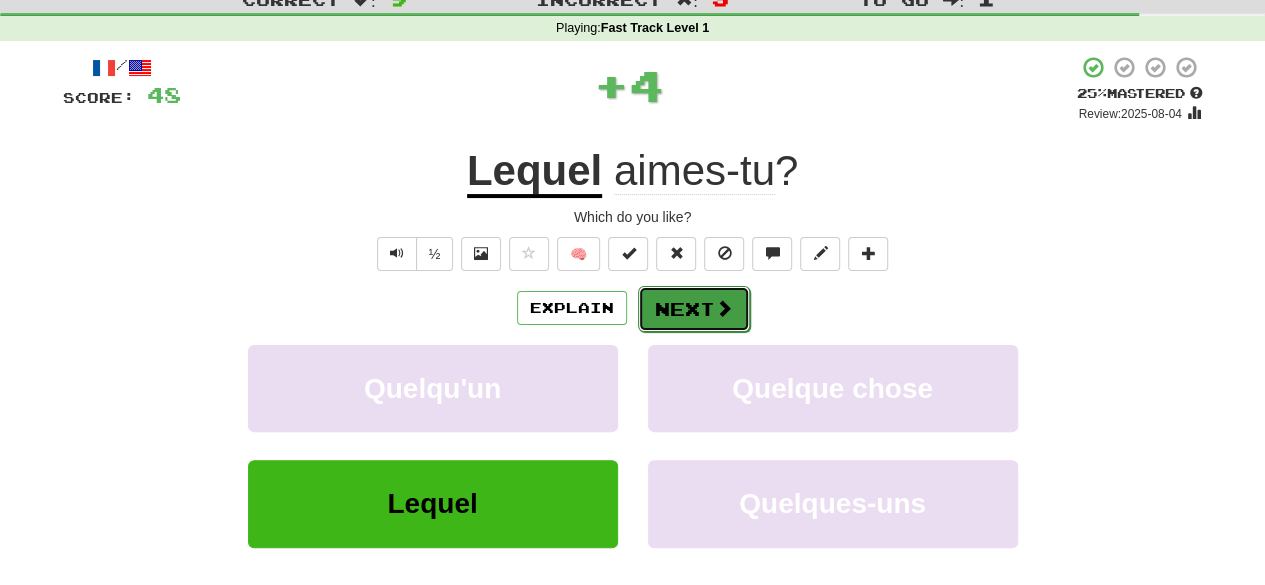 click at bounding box center [724, 308] 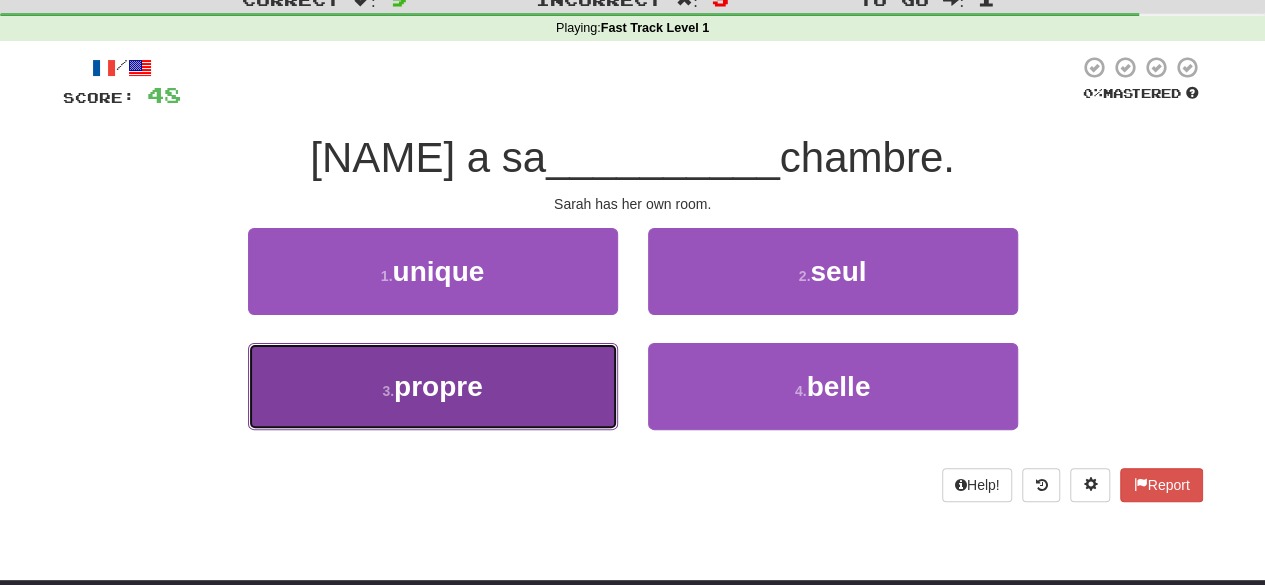 click on "3 .  propre" at bounding box center (433, 386) 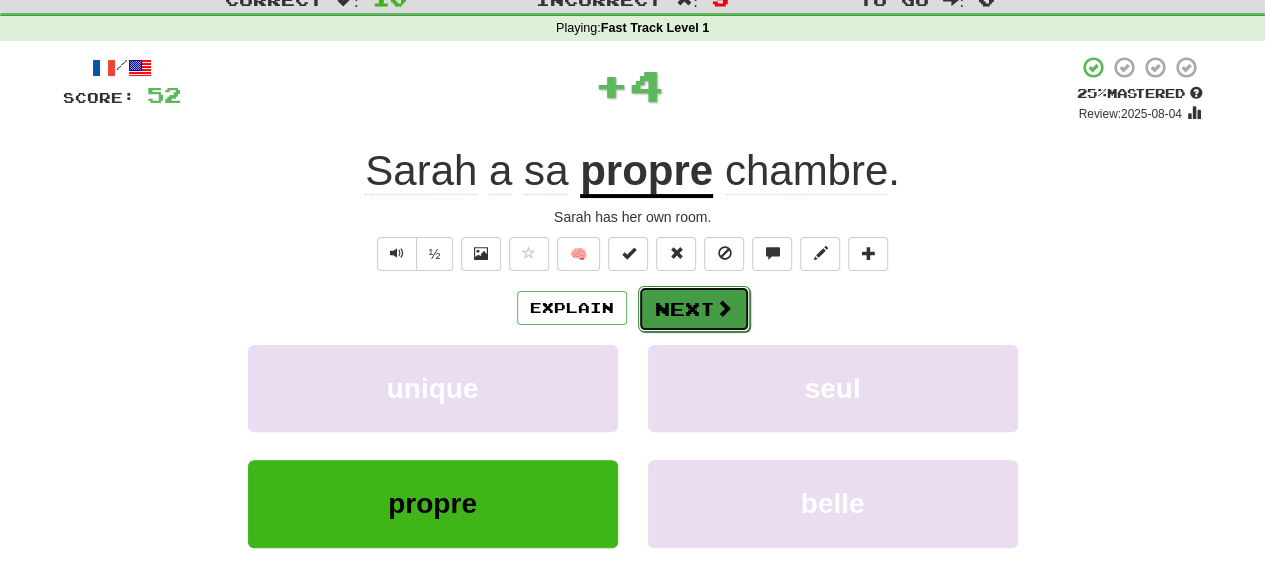 click on "Next" at bounding box center (694, 309) 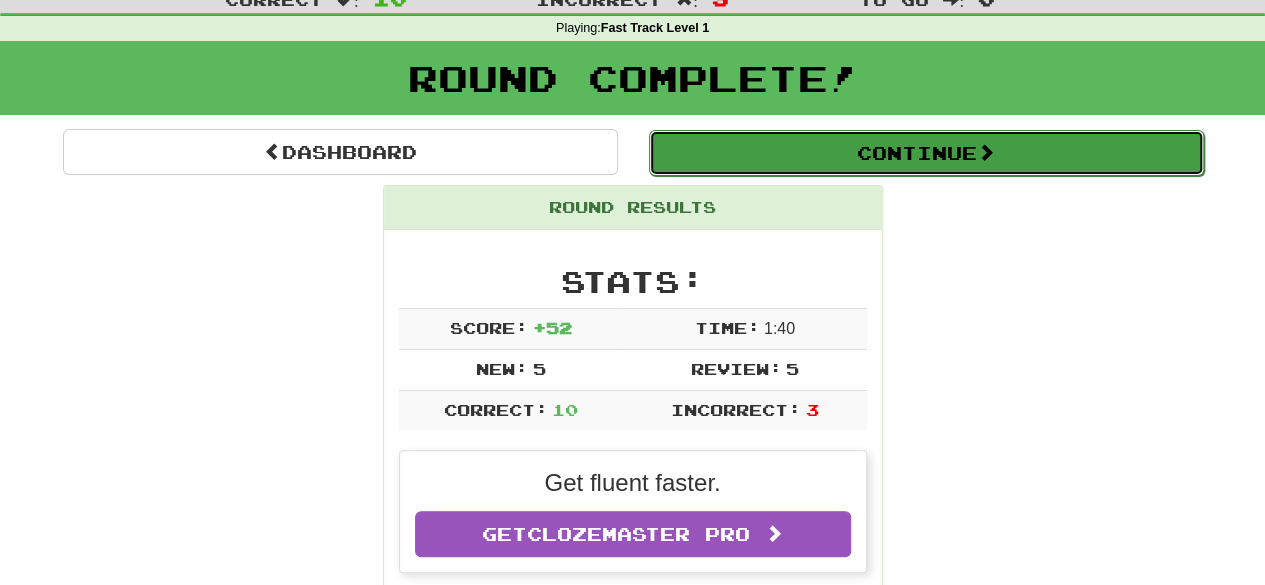 click on "Continue" at bounding box center [926, 153] 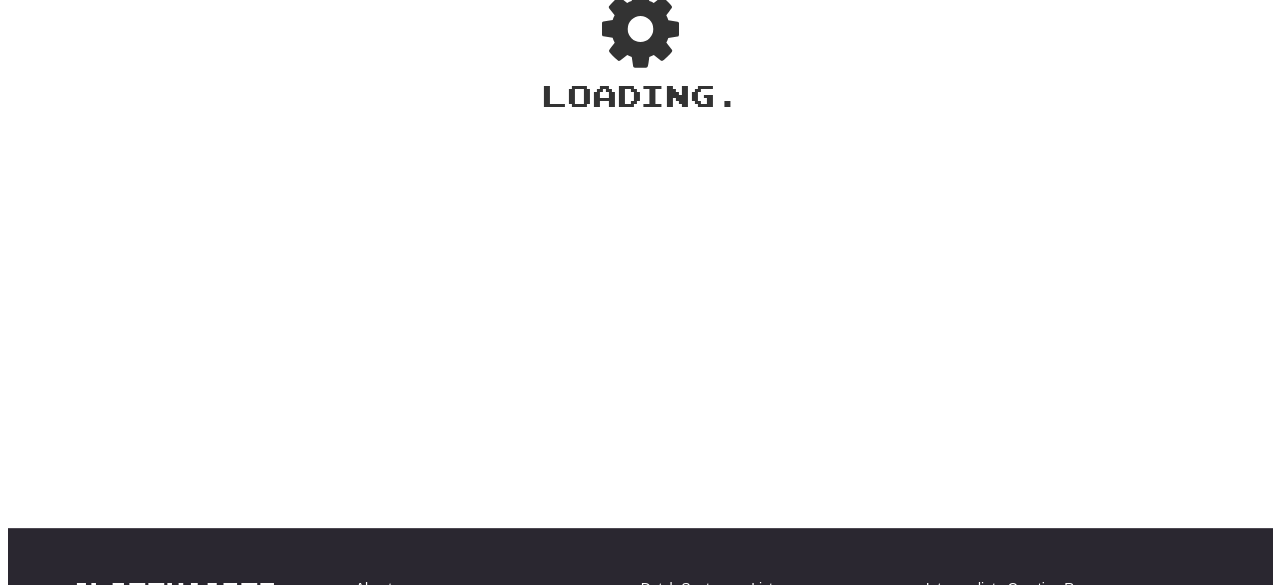 scroll, scrollTop: 67, scrollLeft: 0, axis: vertical 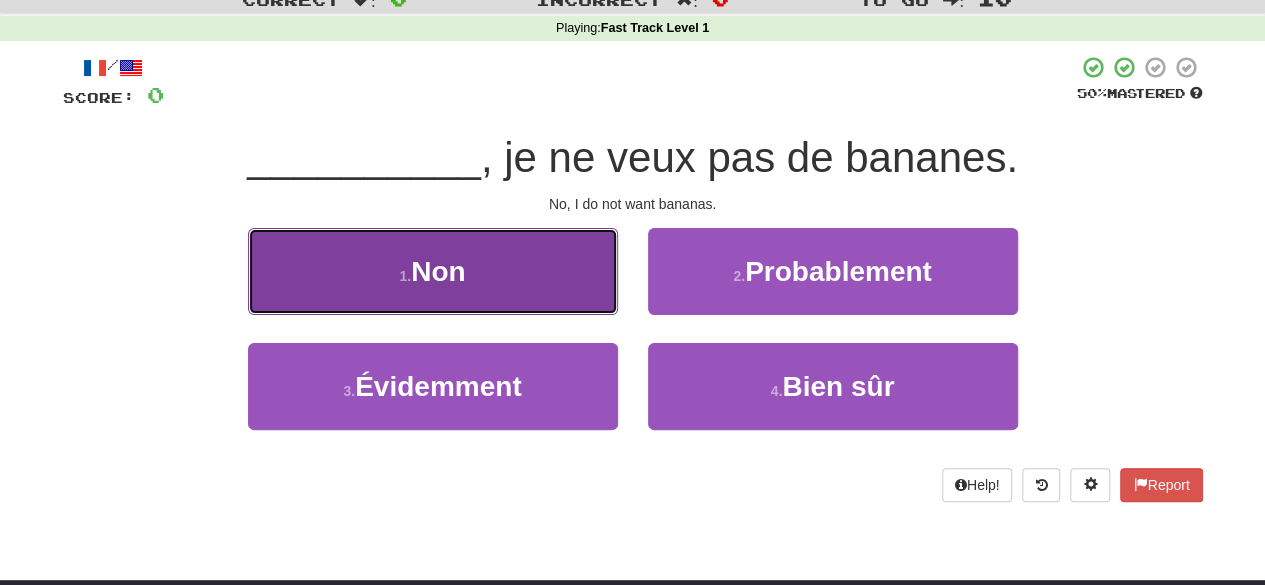 click on "1 .  Non" at bounding box center (433, 271) 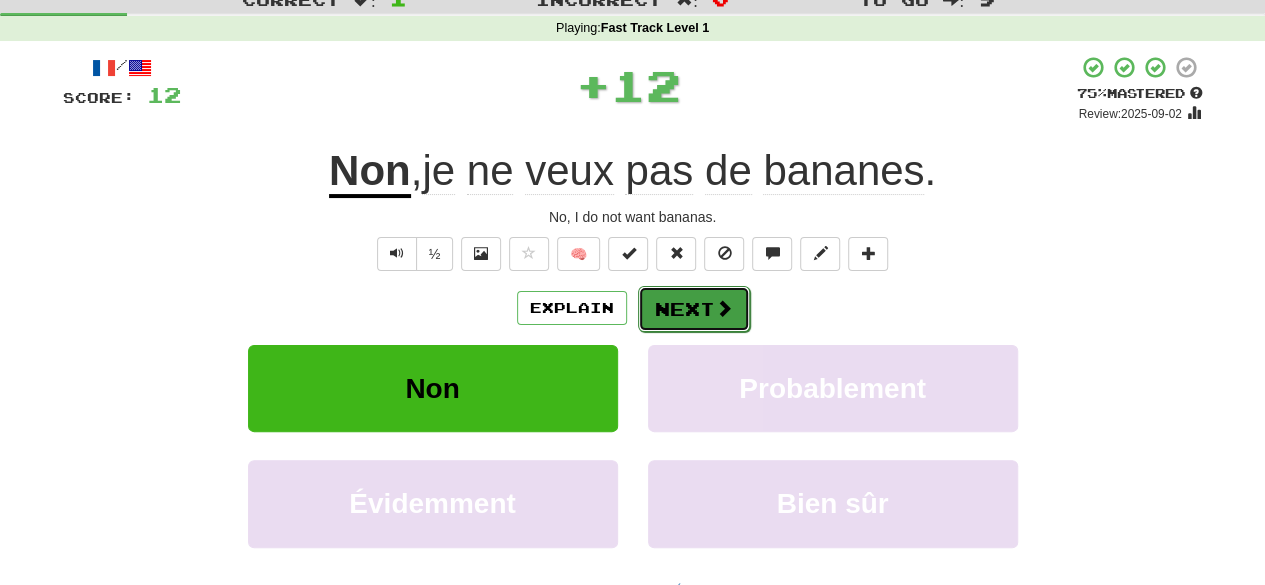 click on "Next" at bounding box center [694, 309] 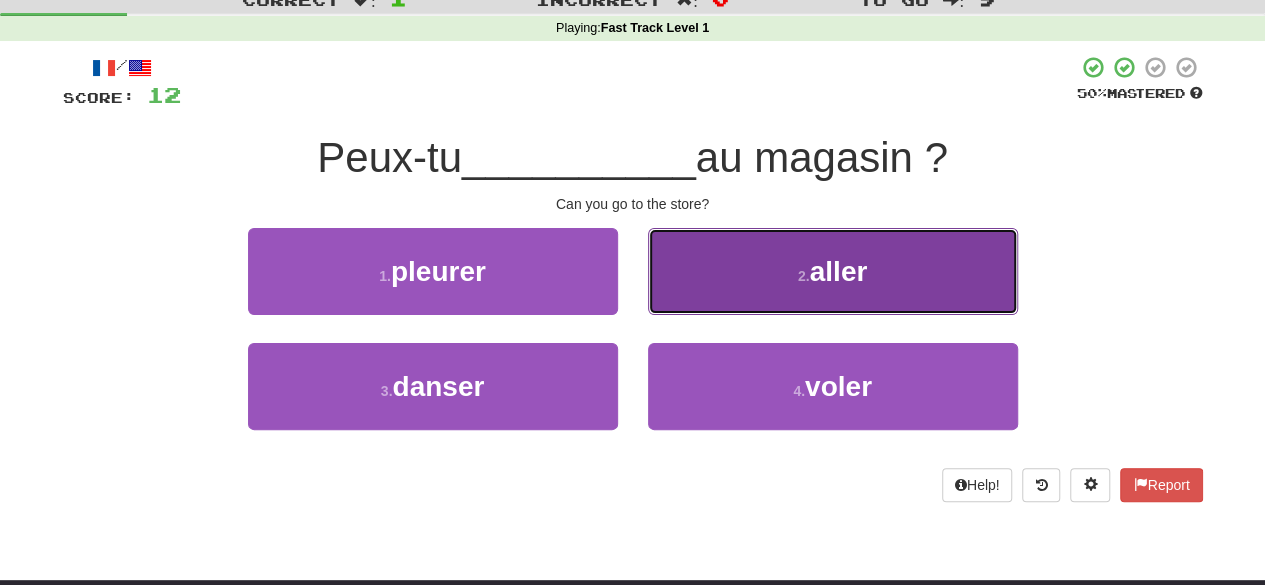click on "2 .  aller" at bounding box center (833, 271) 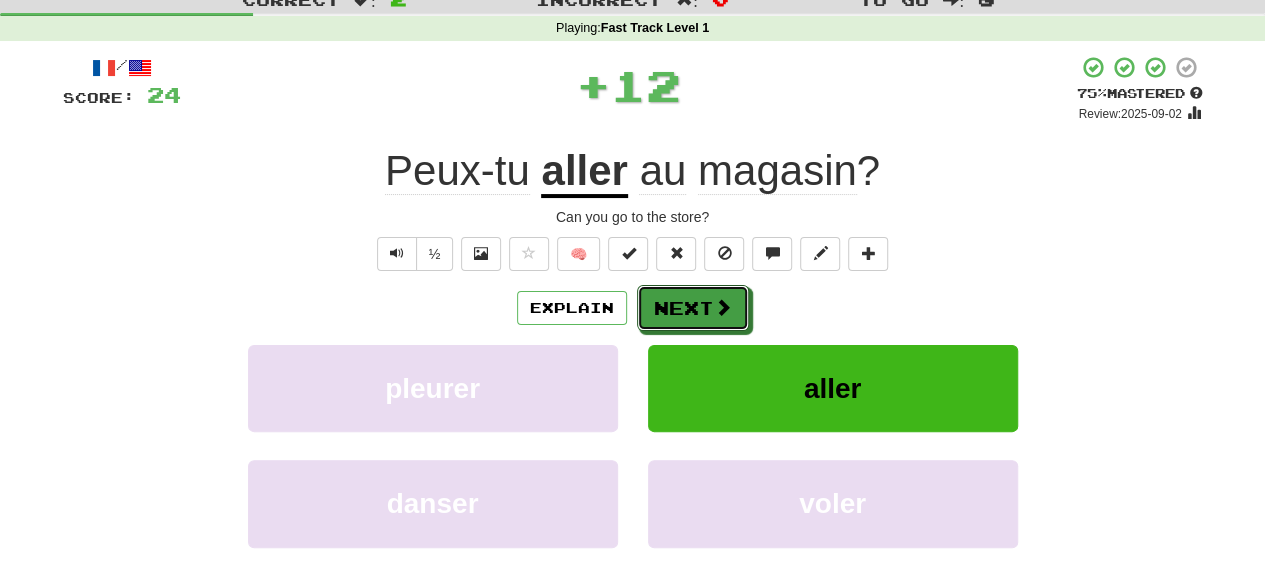 click on "Next" at bounding box center [693, 308] 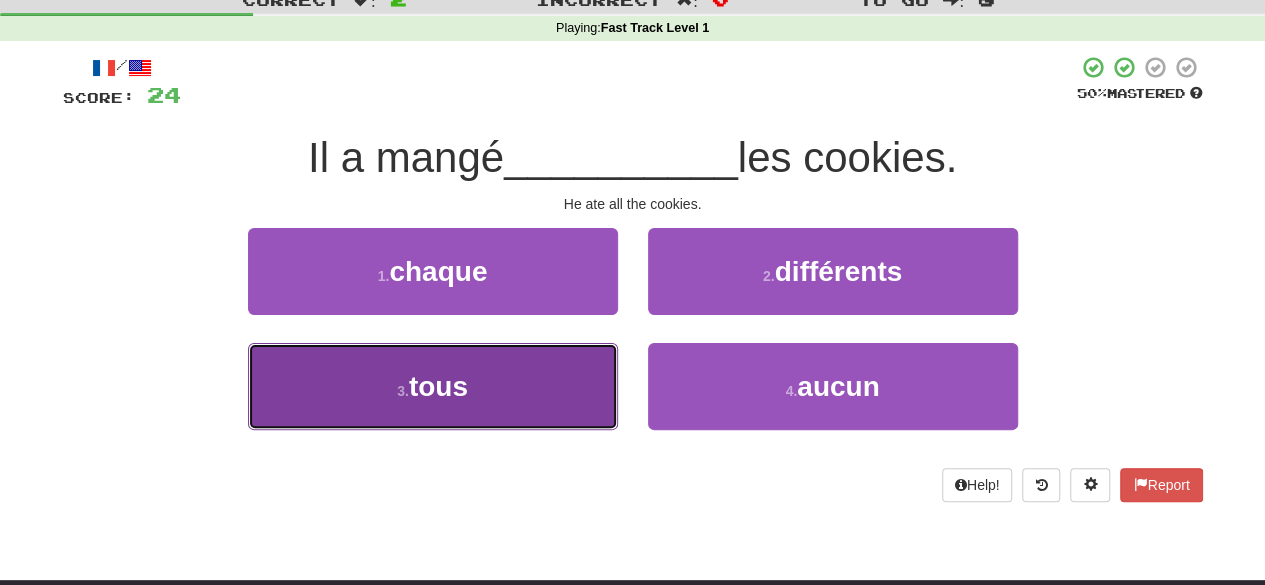 click on "3 .  tous" at bounding box center [433, 386] 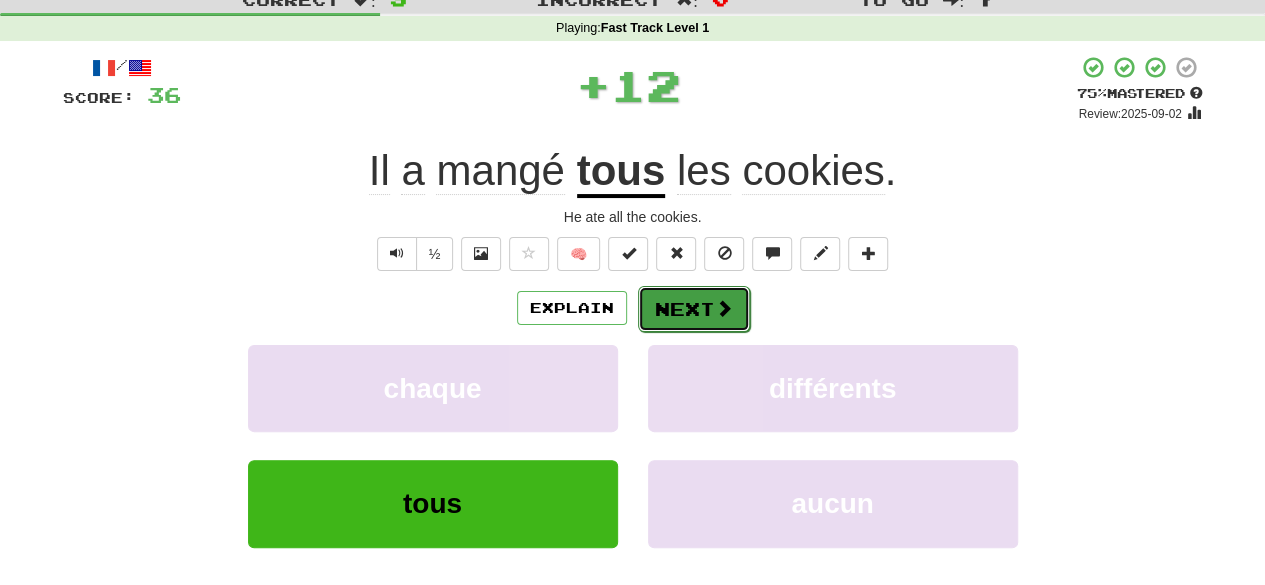 click on "Next" at bounding box center (694, 309) 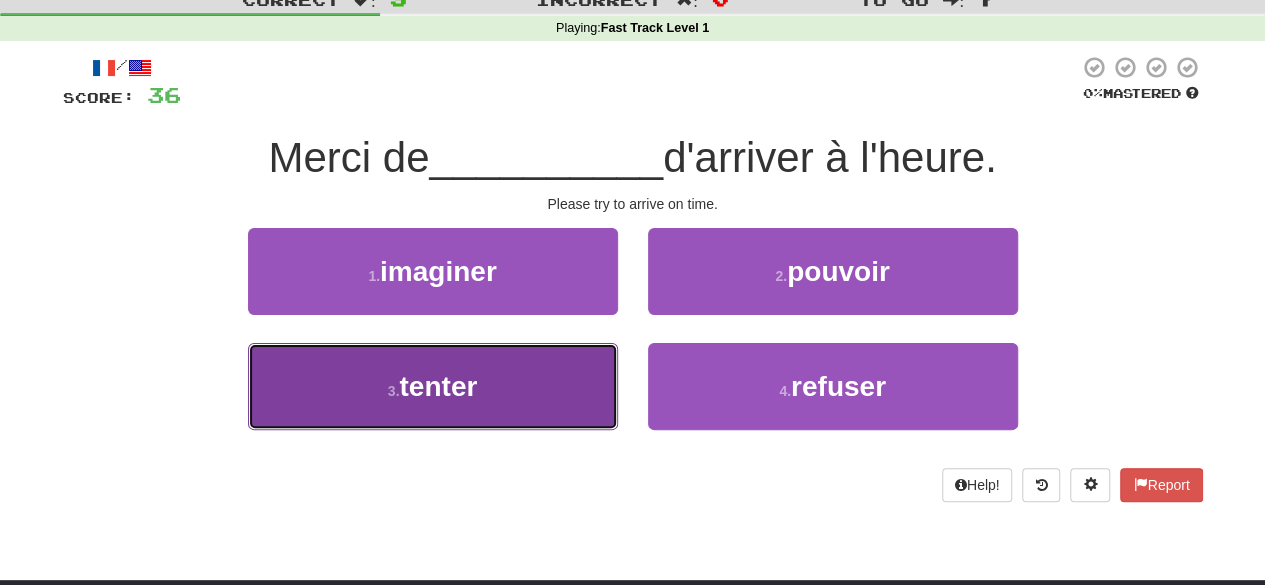 click on "3 .  tenter" at bounding box center [433, 386] 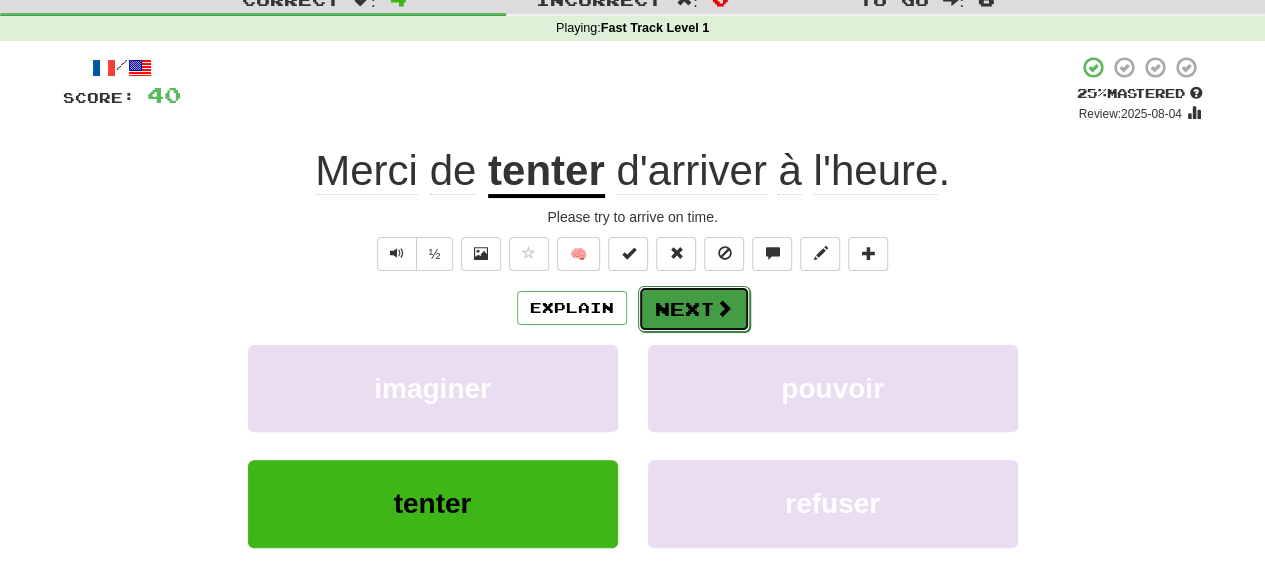 click on "Next" at bounding box center (694, 309) 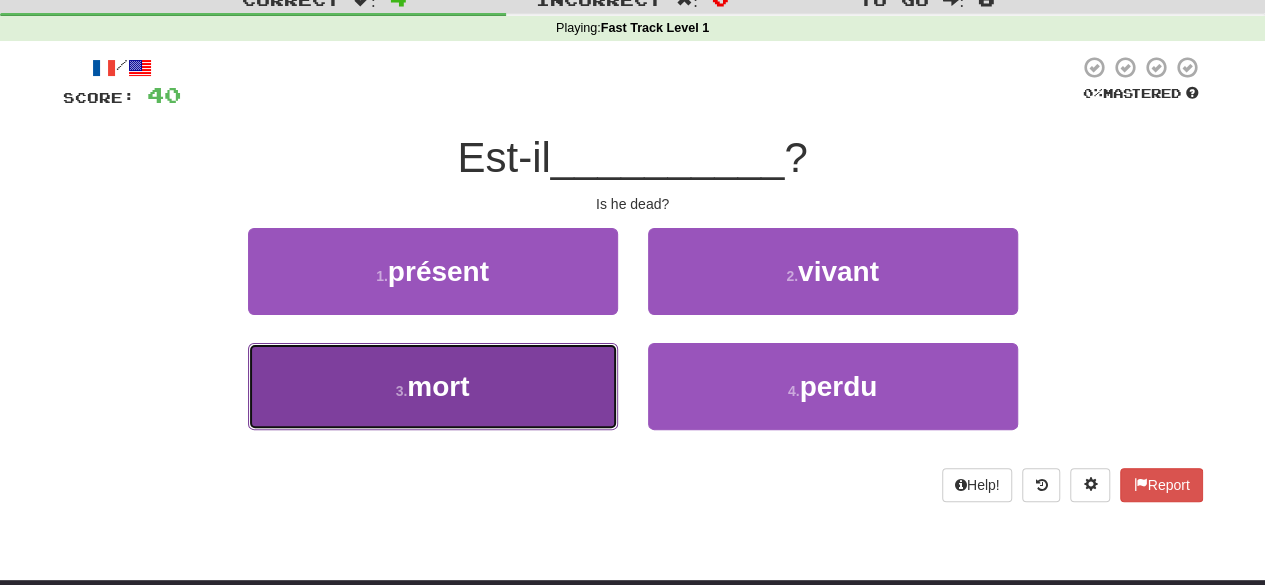 click on "3 .  mort" at bounding box center [433, 386] 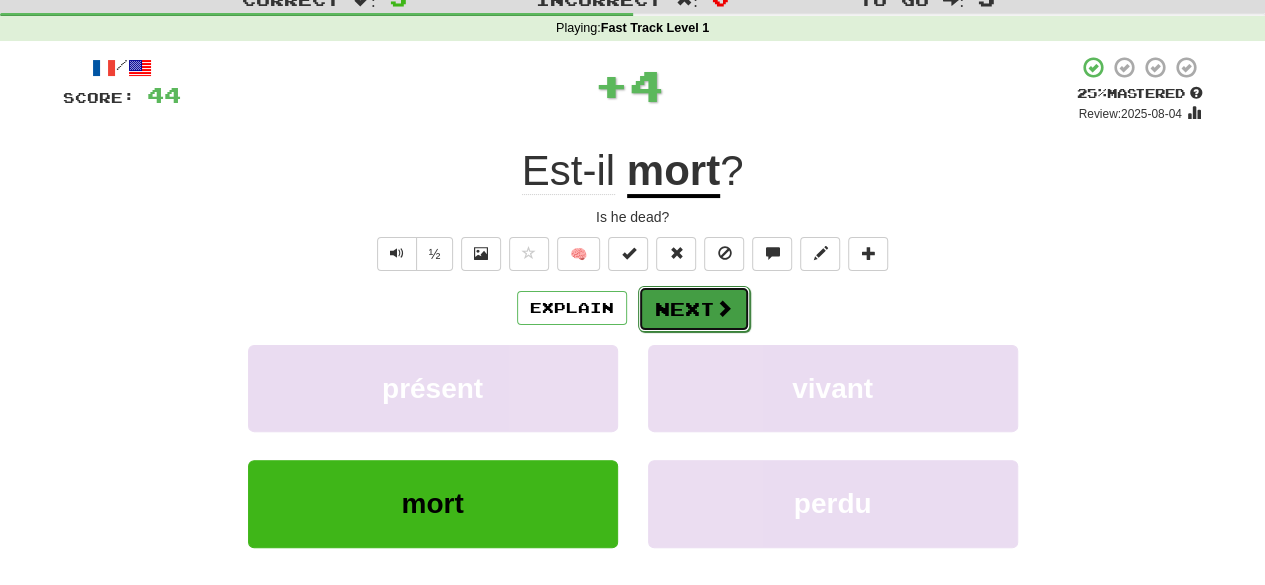 click on "Next" at bounding box center (694, 309) 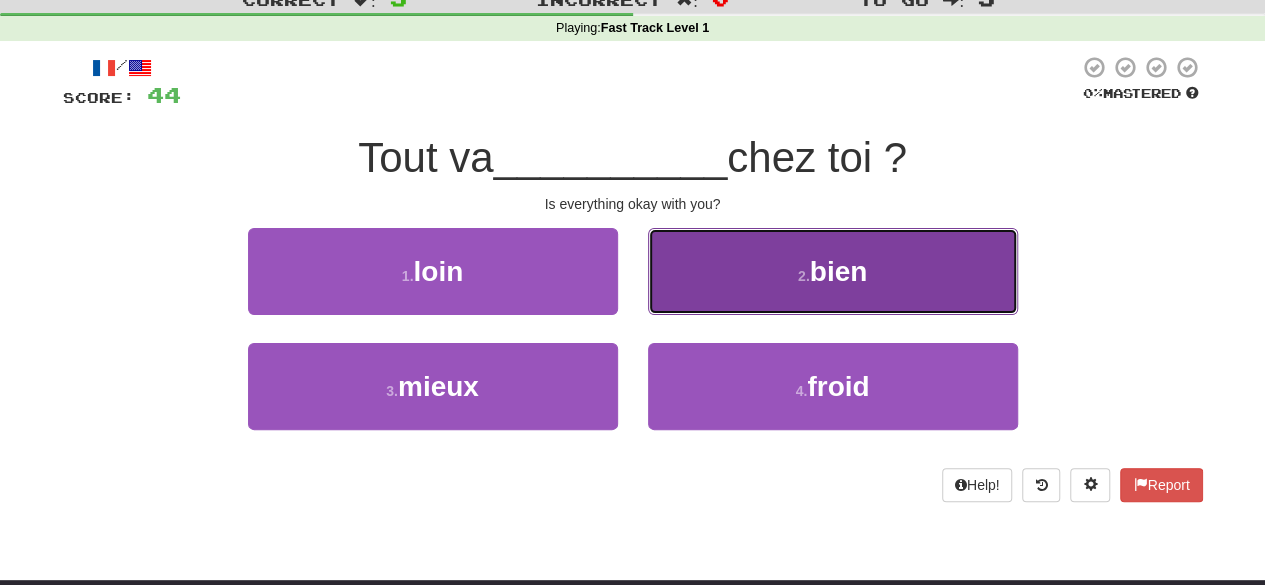 click on "2 .  bien" at bounding box center [833, 271] 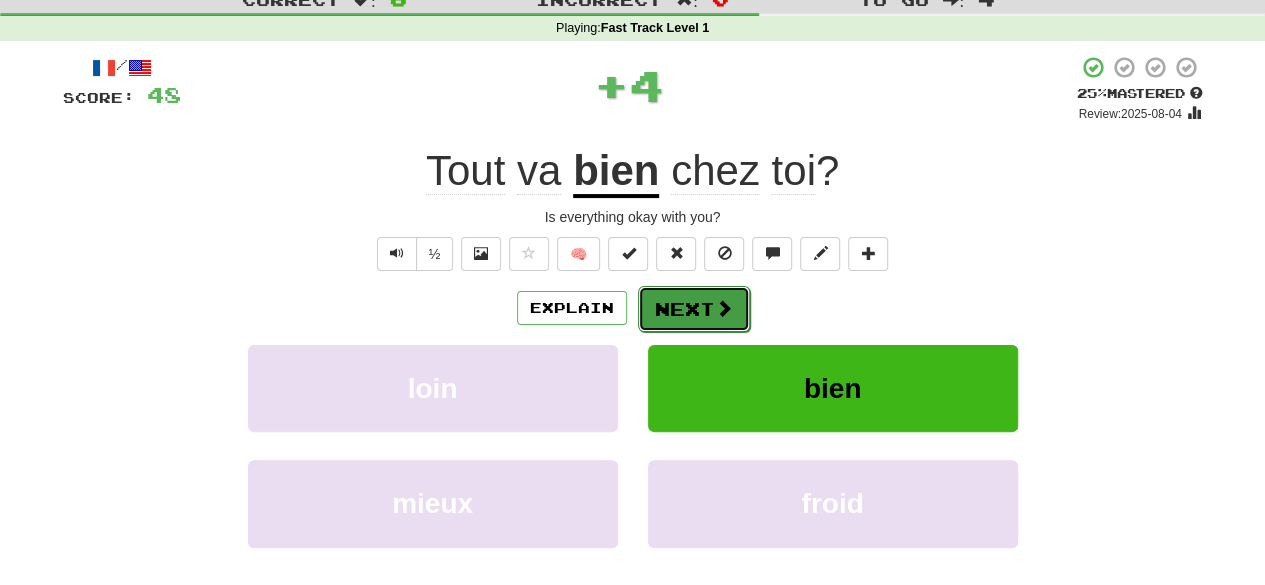 click at bounding box center (724, 308) 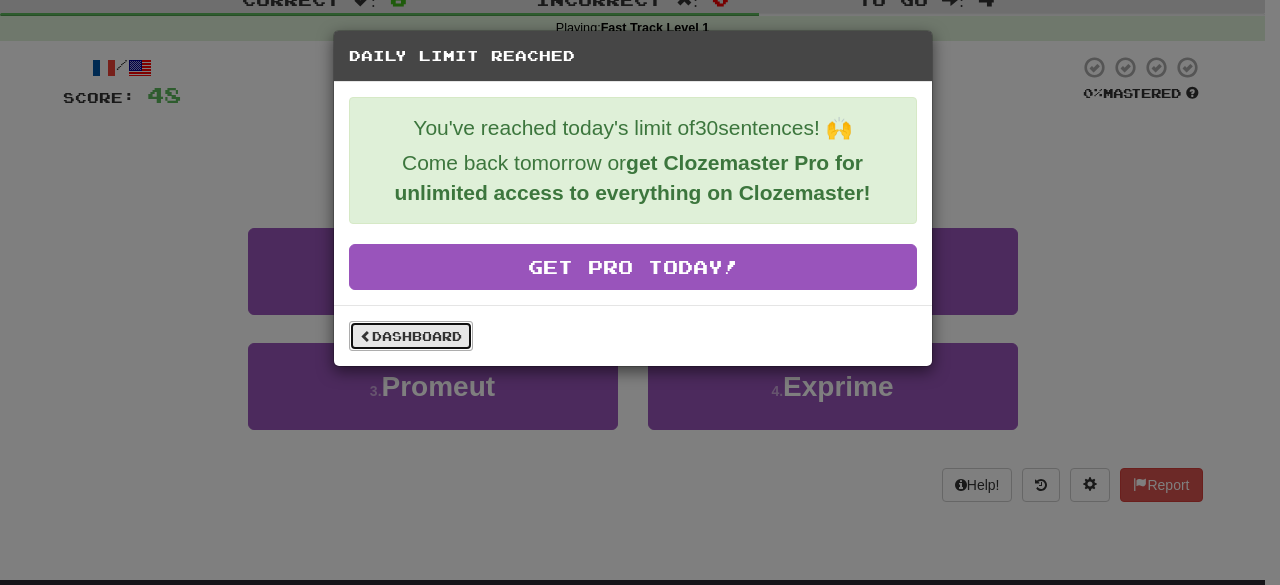 click on "Dashboard" at bounding box center (411, 336) 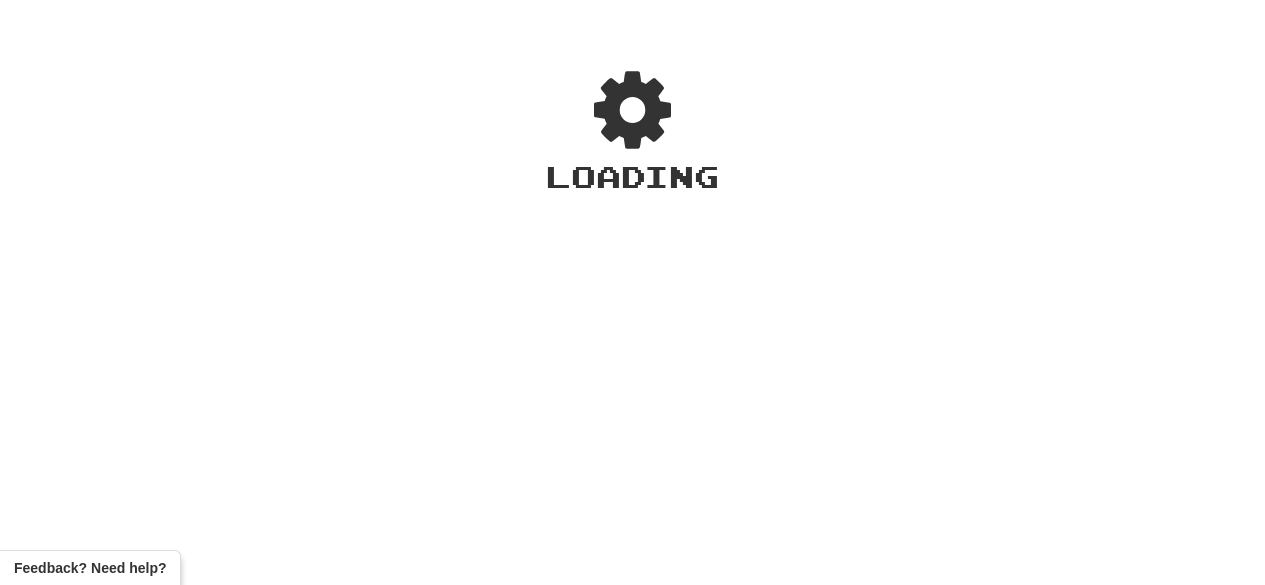 scroll, scrollTop: 0, scrollLeft: 0, axis: both 